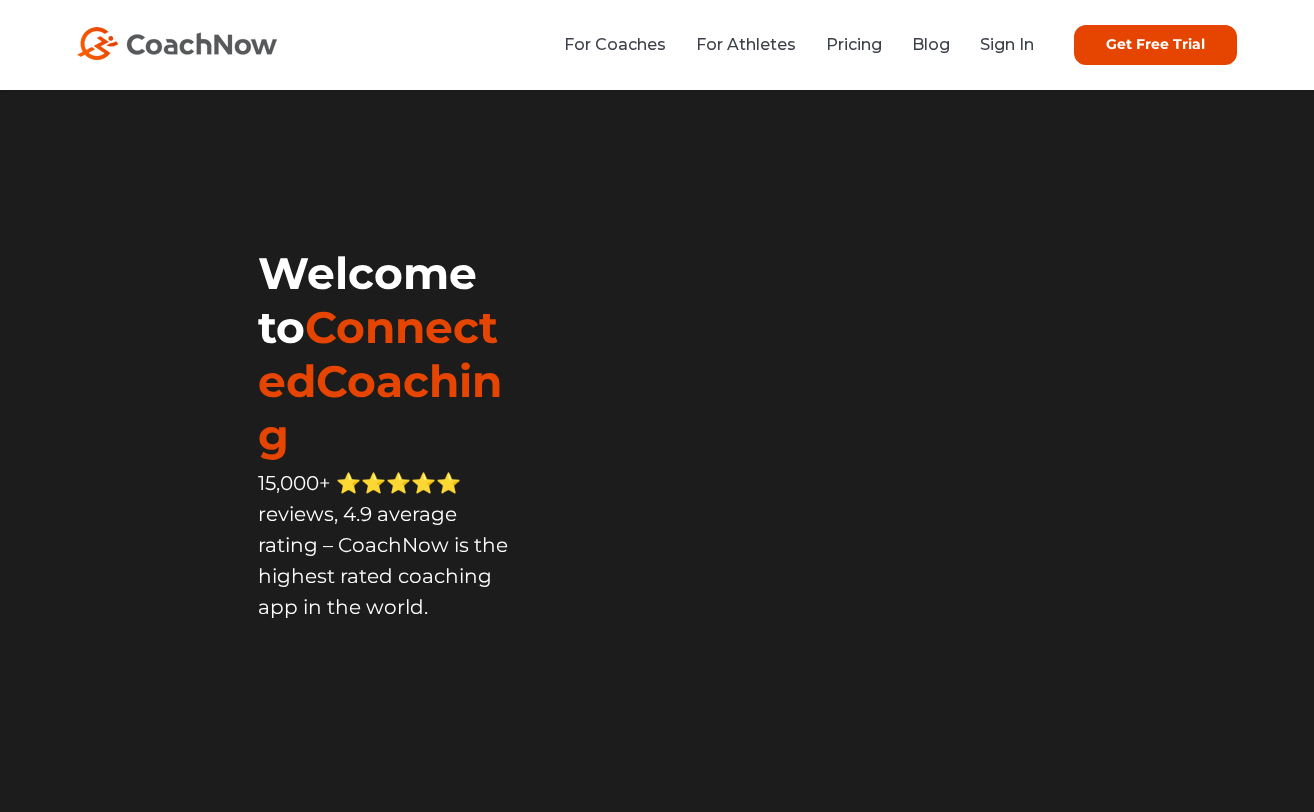scroll, scrollTop: 0, scrollLeft: 0, axis: both 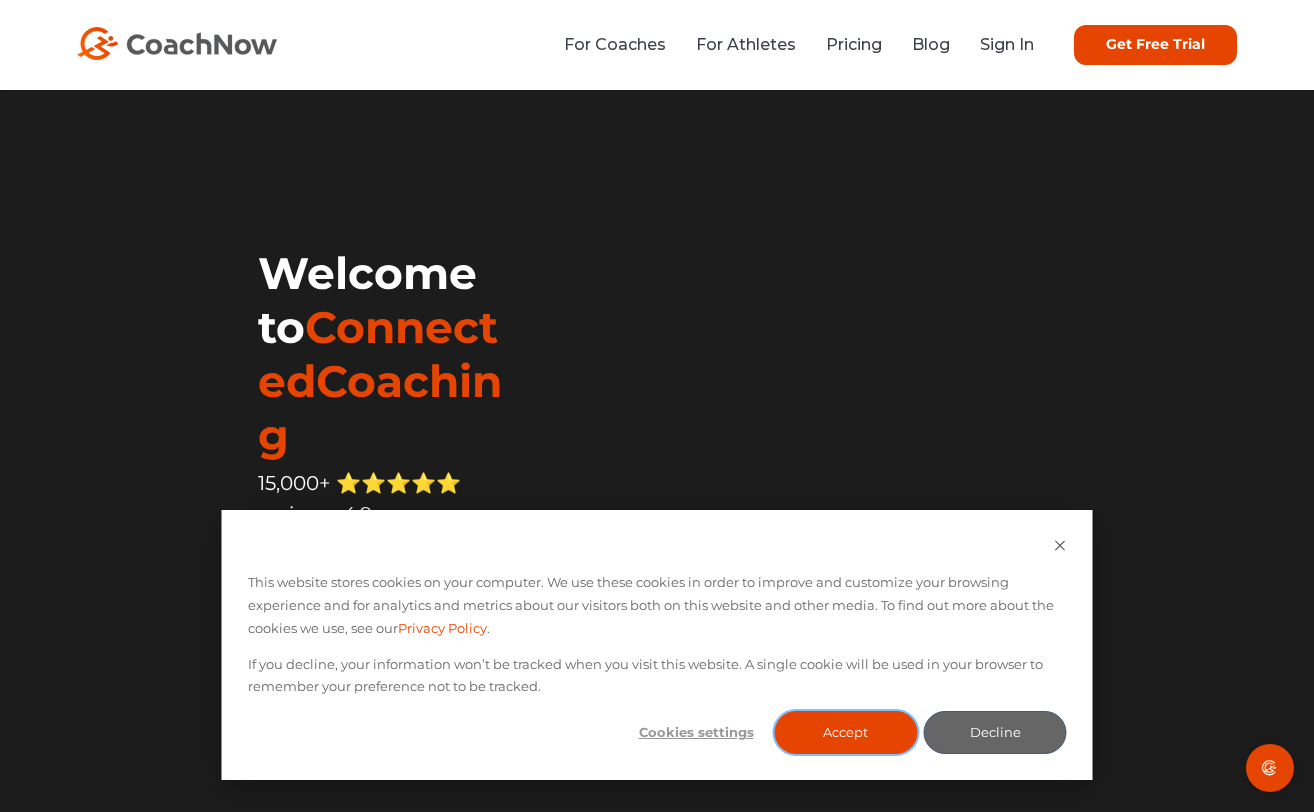 click on "Accept" at bounding box center [845, 732] 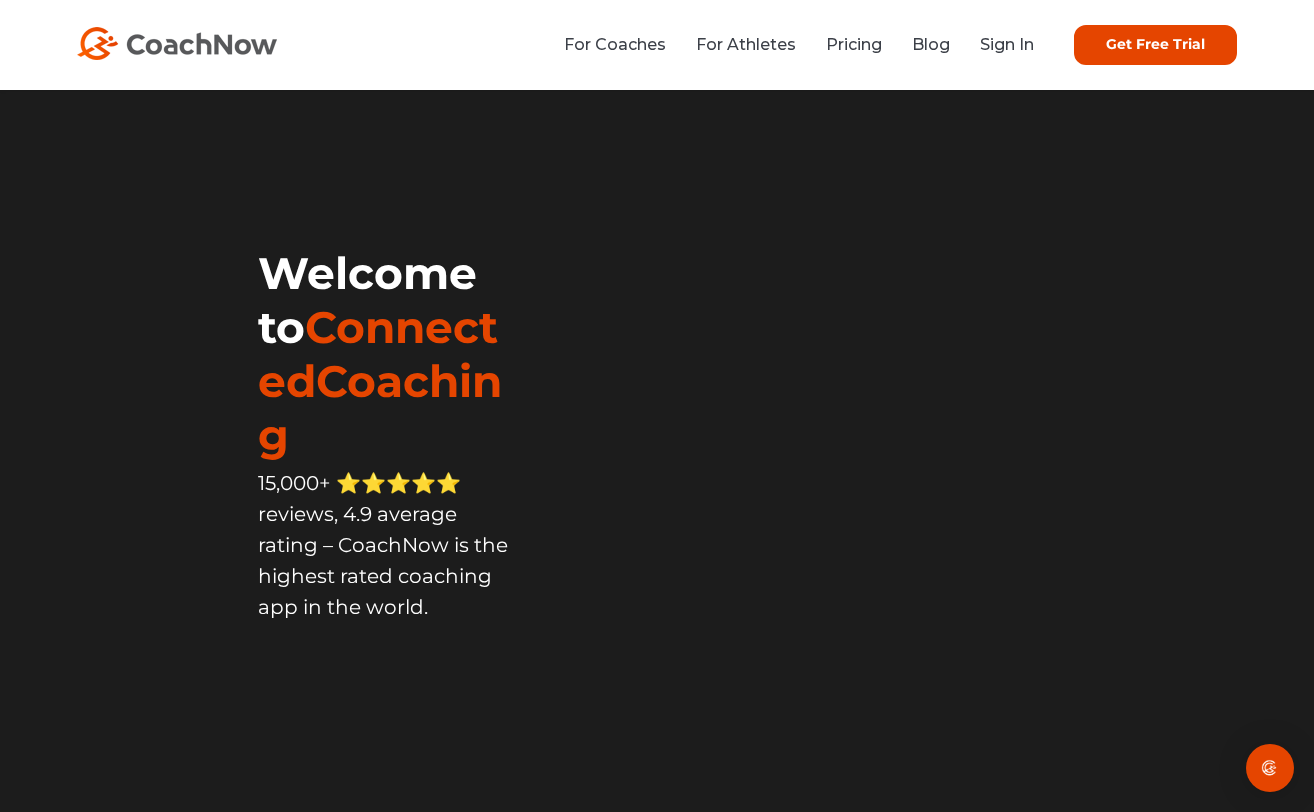 scroll, scrollTop: 0, scrollLeft: 0, axis: both 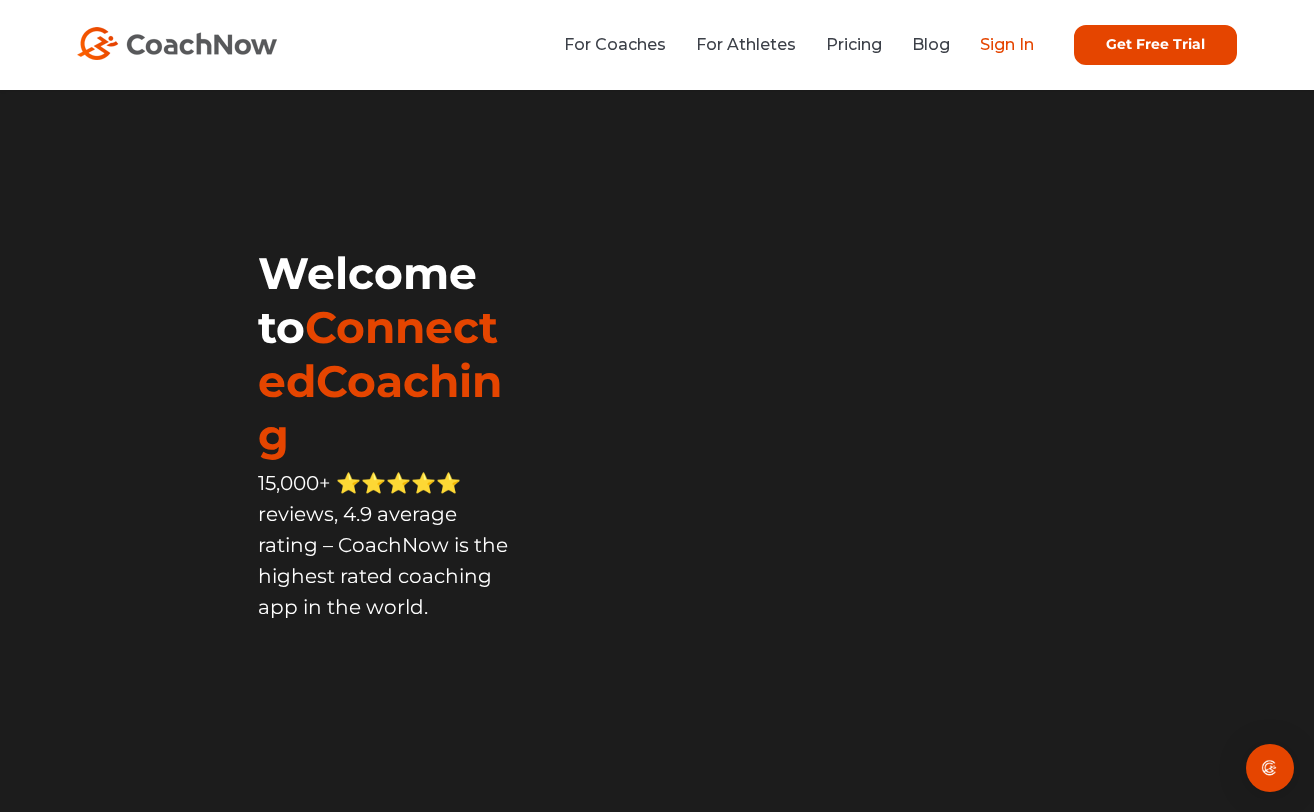 click on "Sign In" at bounding box center (1007, 44) 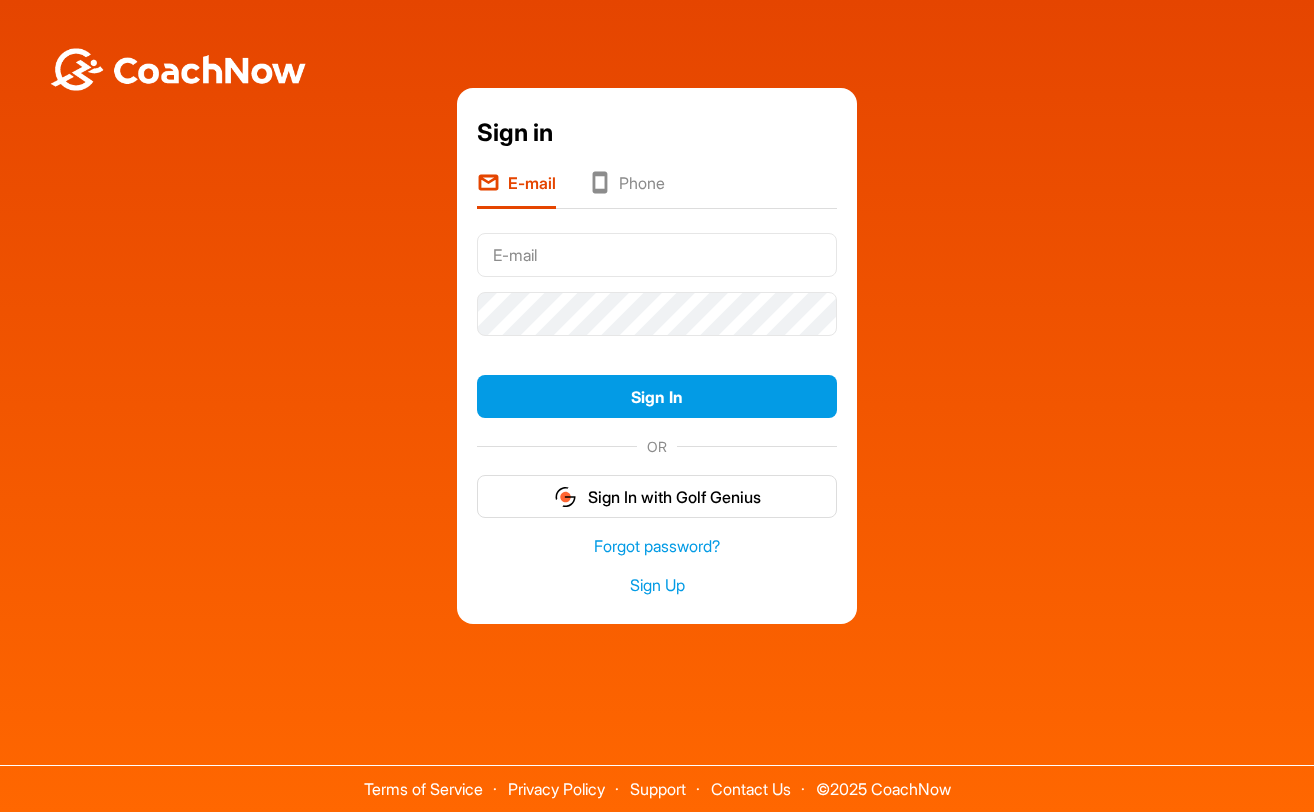 scroll, scrollTop: 0, scrollLeft: 0, axis: both 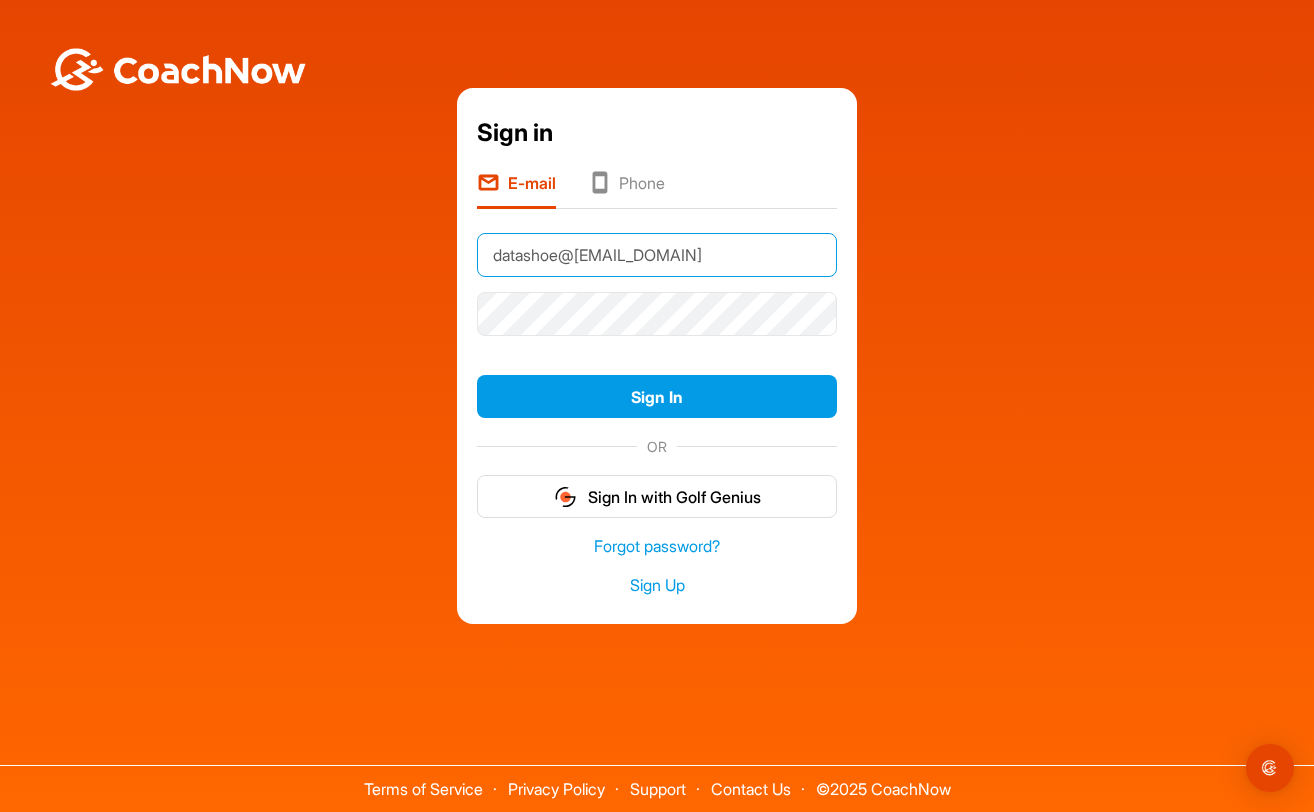 type on "datashoe@shaw.ca" 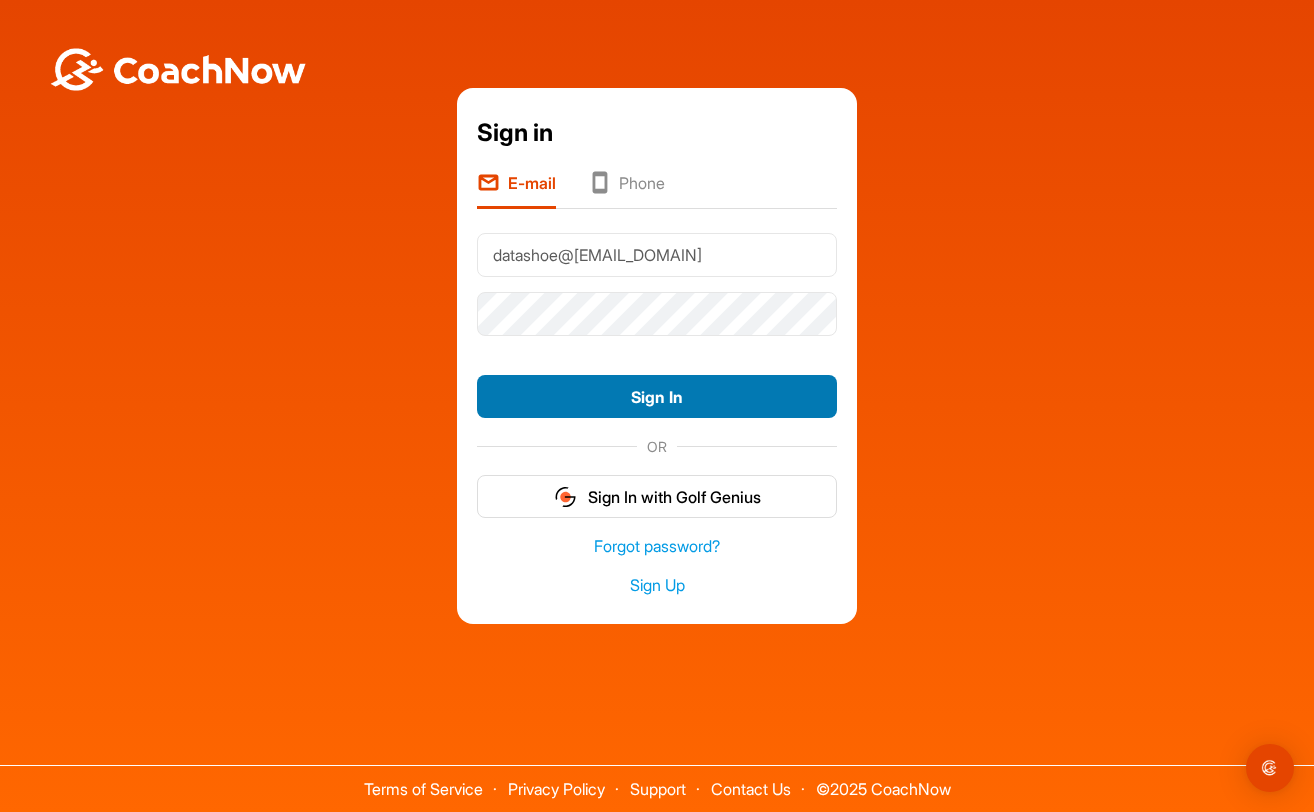 click on "Sign In" at bounding box center (657, 396) 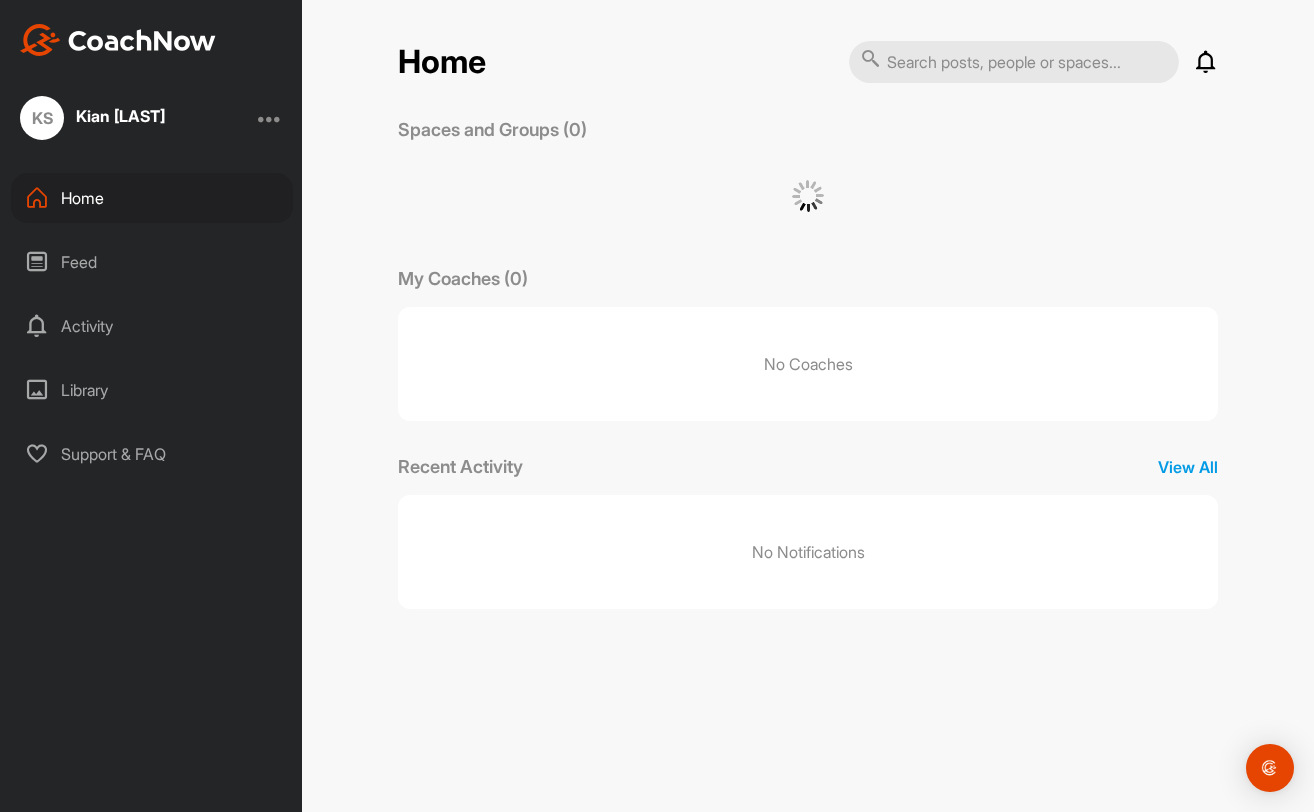 scroll, scrollTop: 0, scrollLeft: 0, axis: both 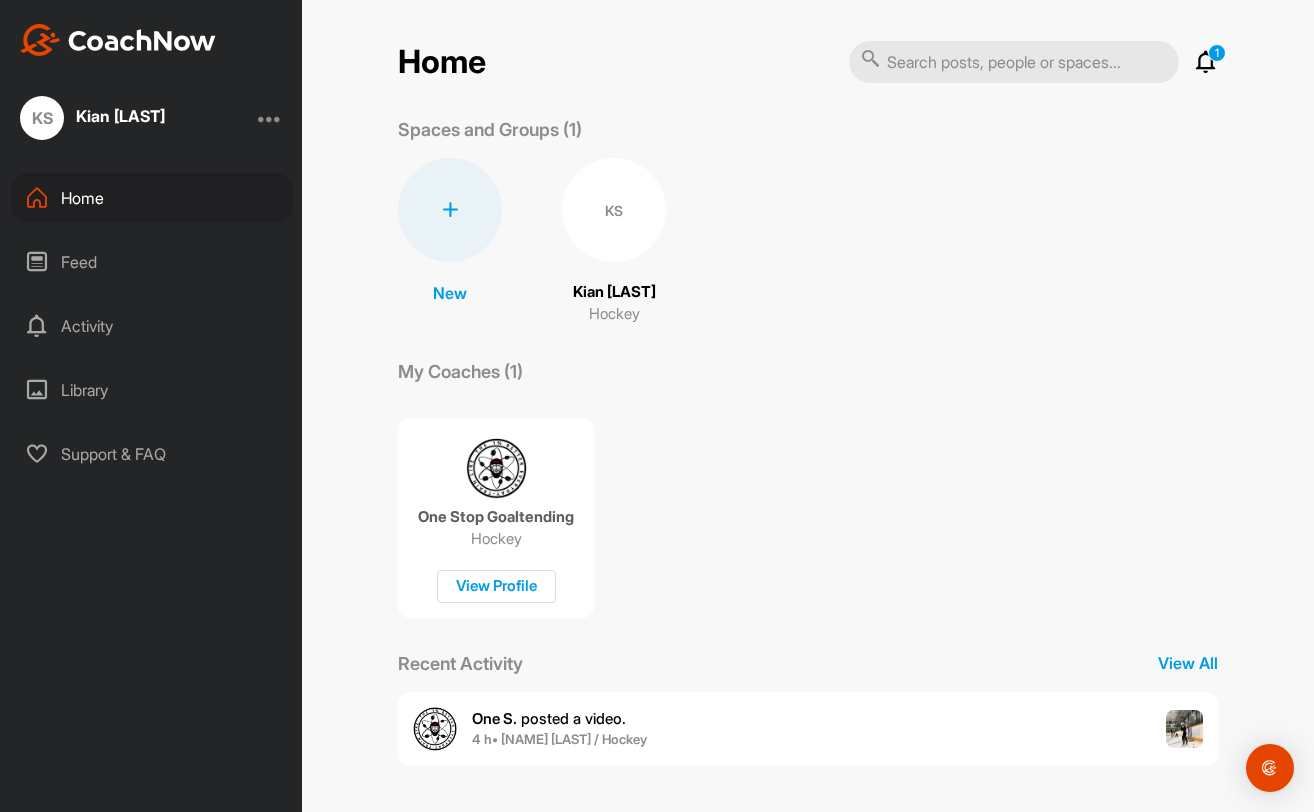 click at bounding box center (1185, 729) 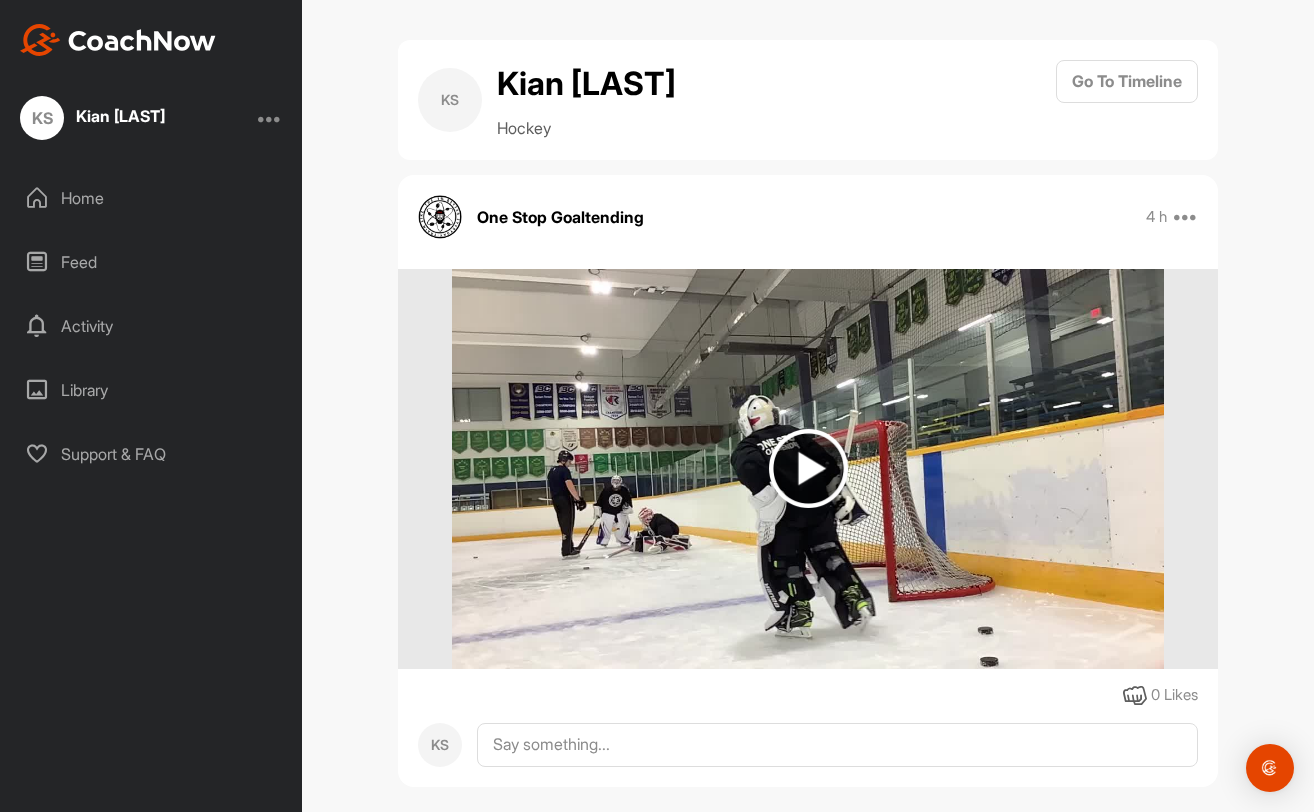 click at bounding box center [808, 468] 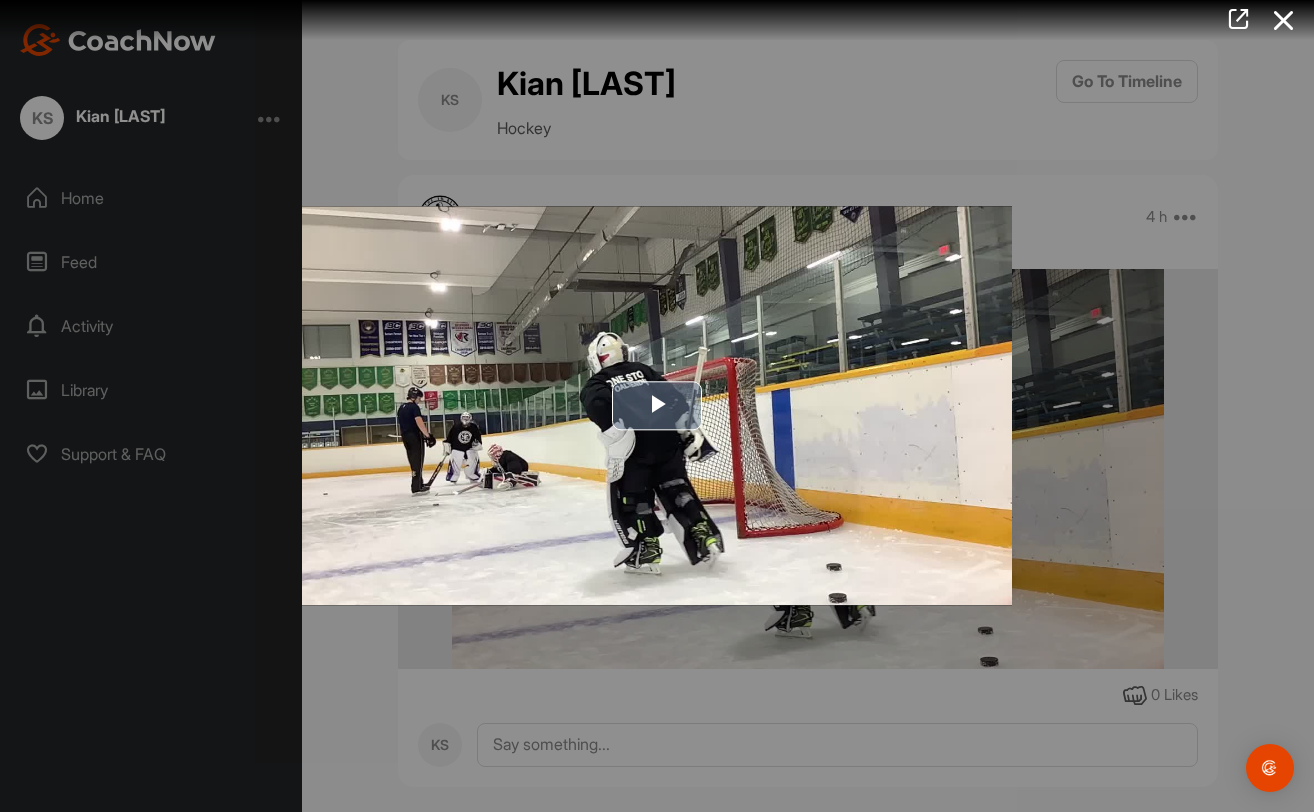 click at bounding box center [657, 406] 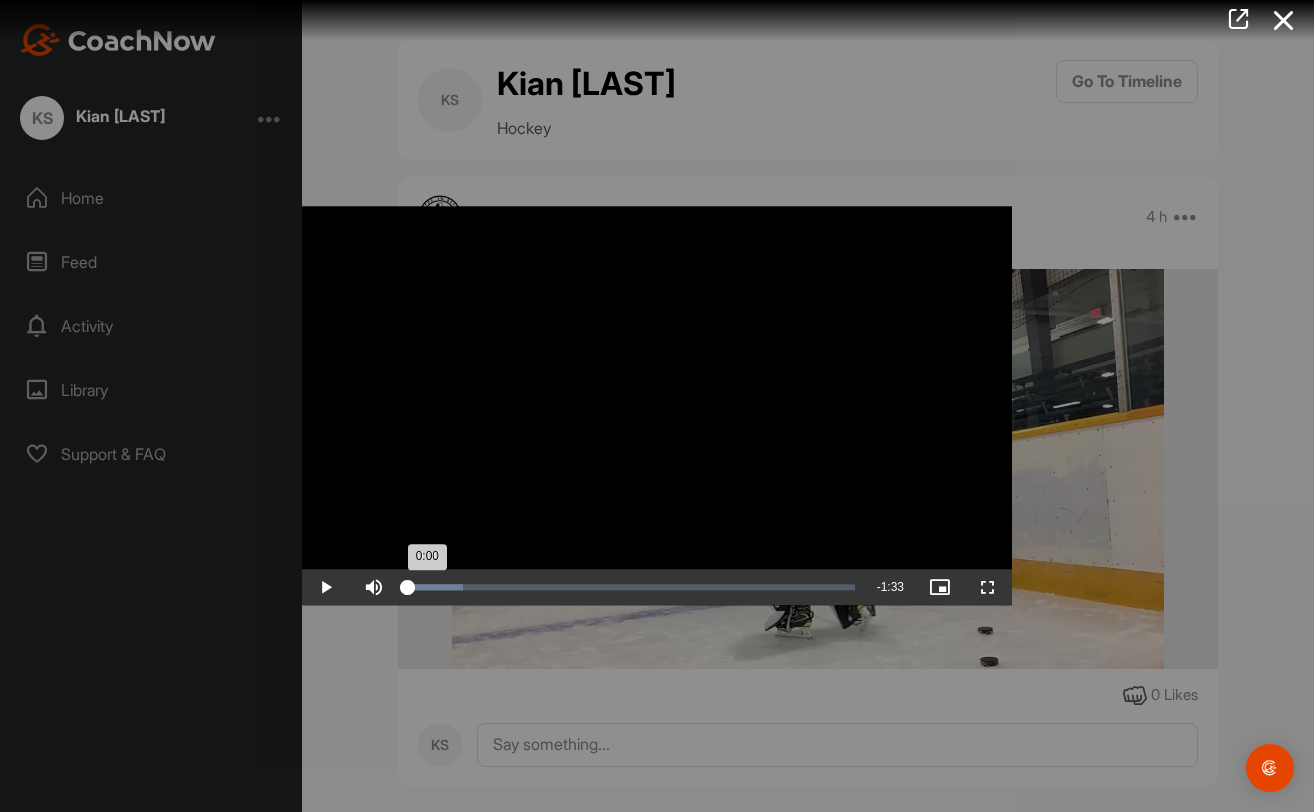 drag, startPoint x: 412, startPoint y: 588, endPoint x: 401, endPoint y: 587, distance: 11.045361 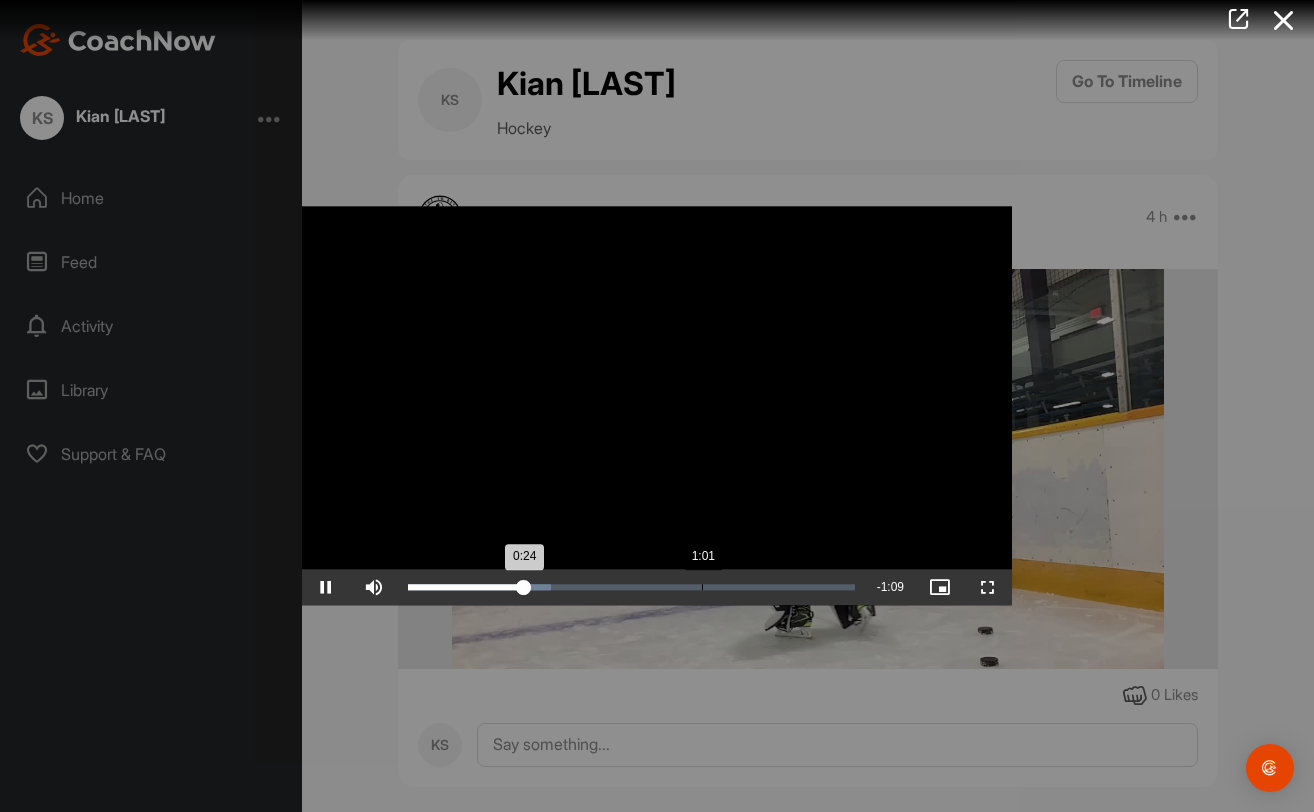 click on "1:01" at bounding box center [702, 588] 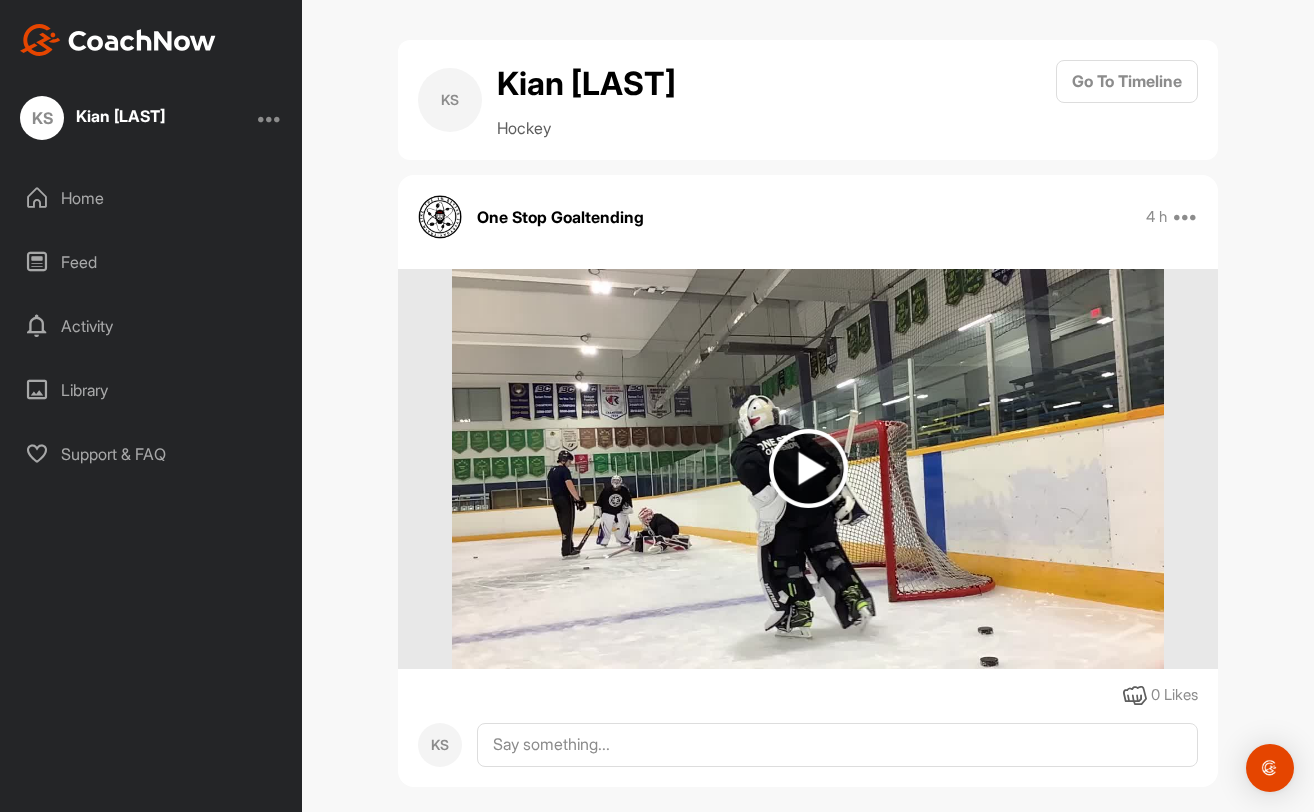 scroll, scrollTop: 0, scrollLeft: 0, axis: both 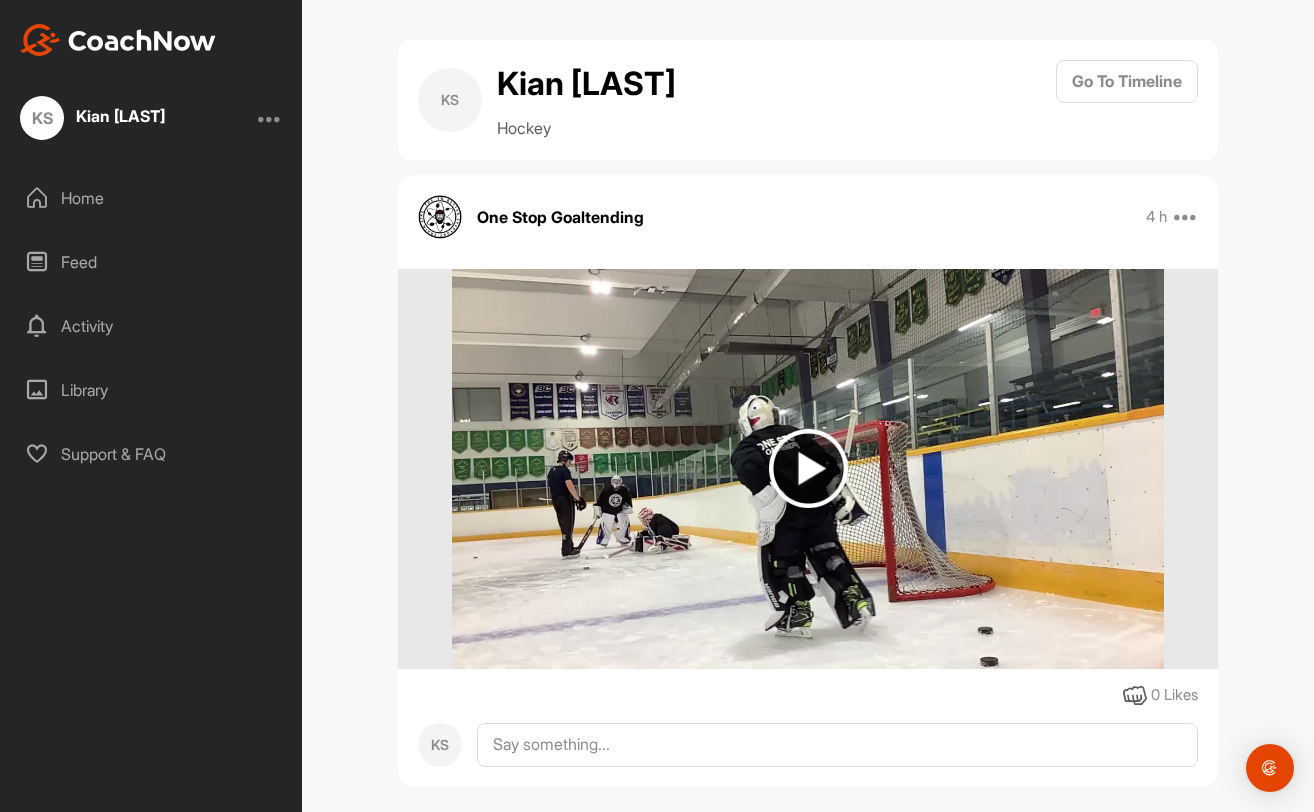 click at bounding box center (270, 118) 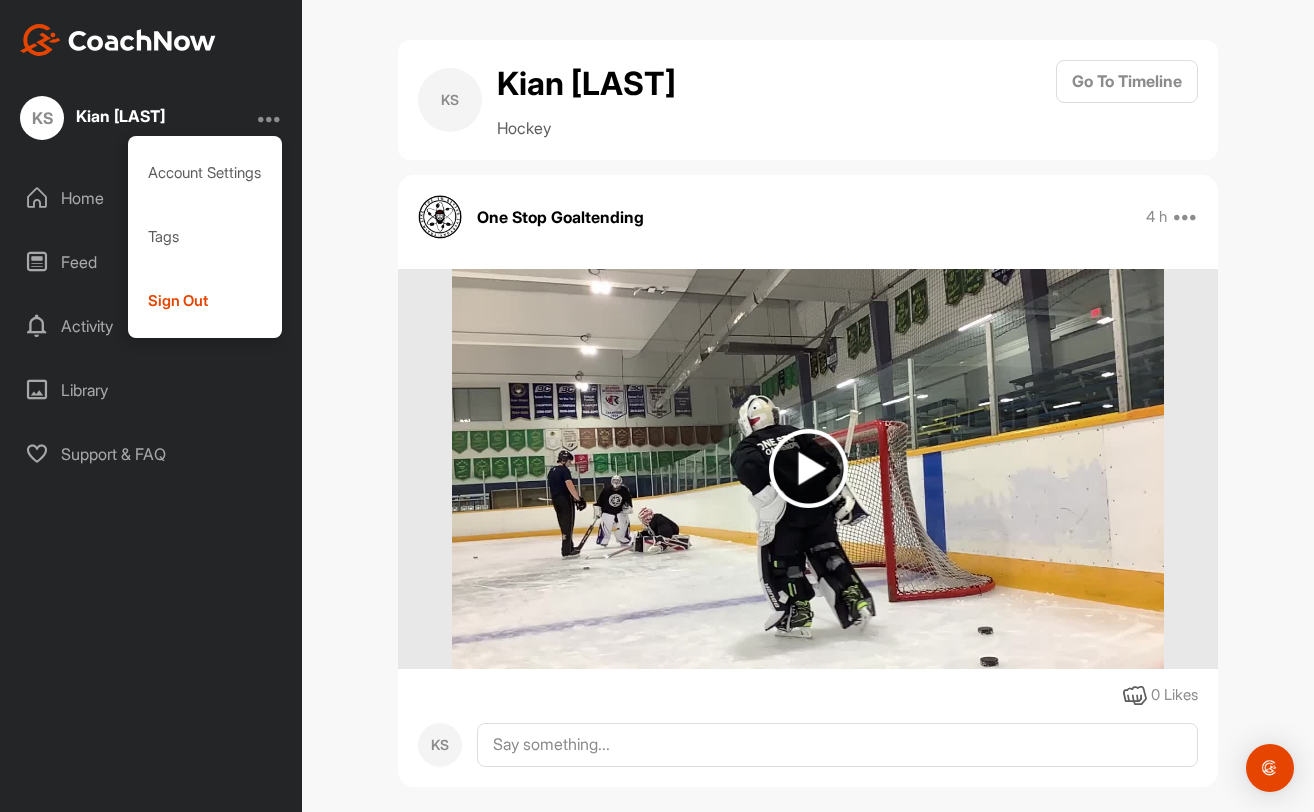 click on "KS [LAST] Hockey Go To Timeline One Stop Goaltending   4 h Report Delete 0 Likes KS" at bounding box center [808, 406] 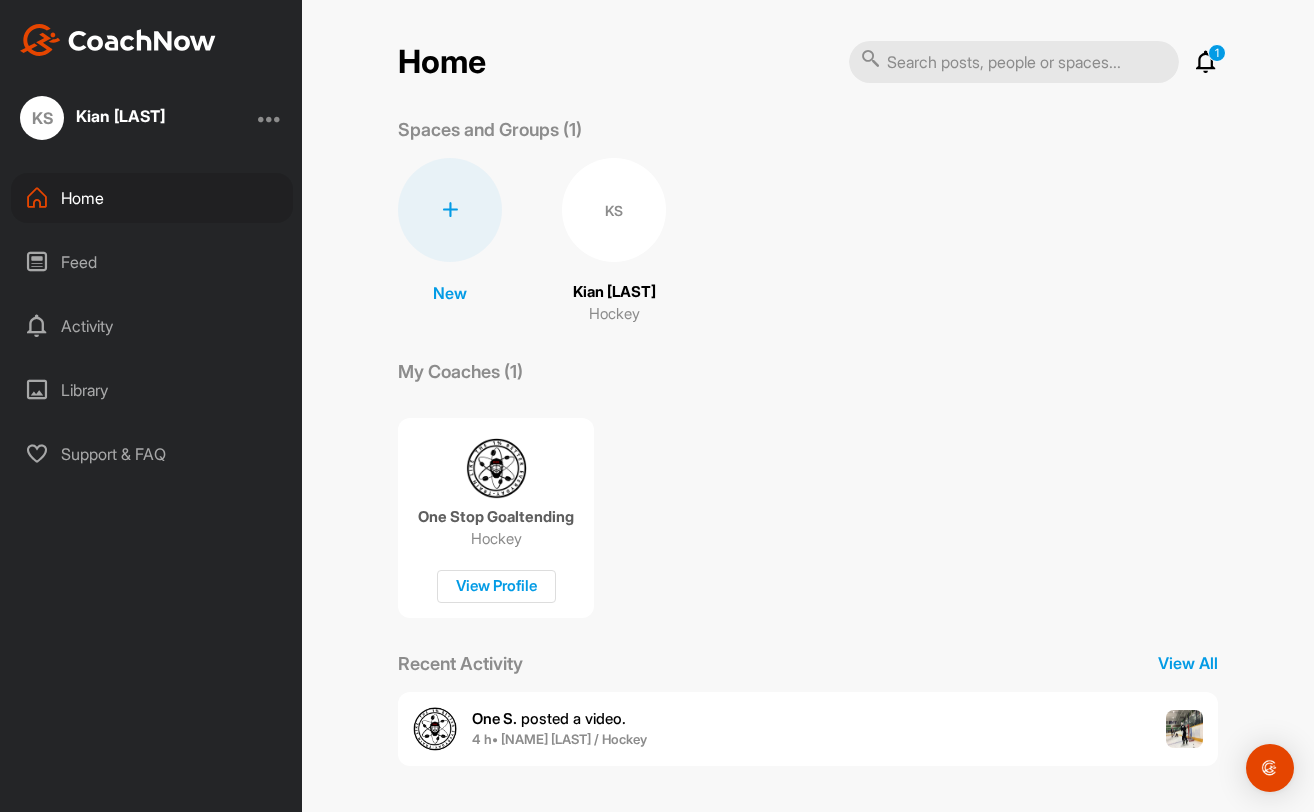 click on "Kian [LAST]" at bounding box center [614, 292] 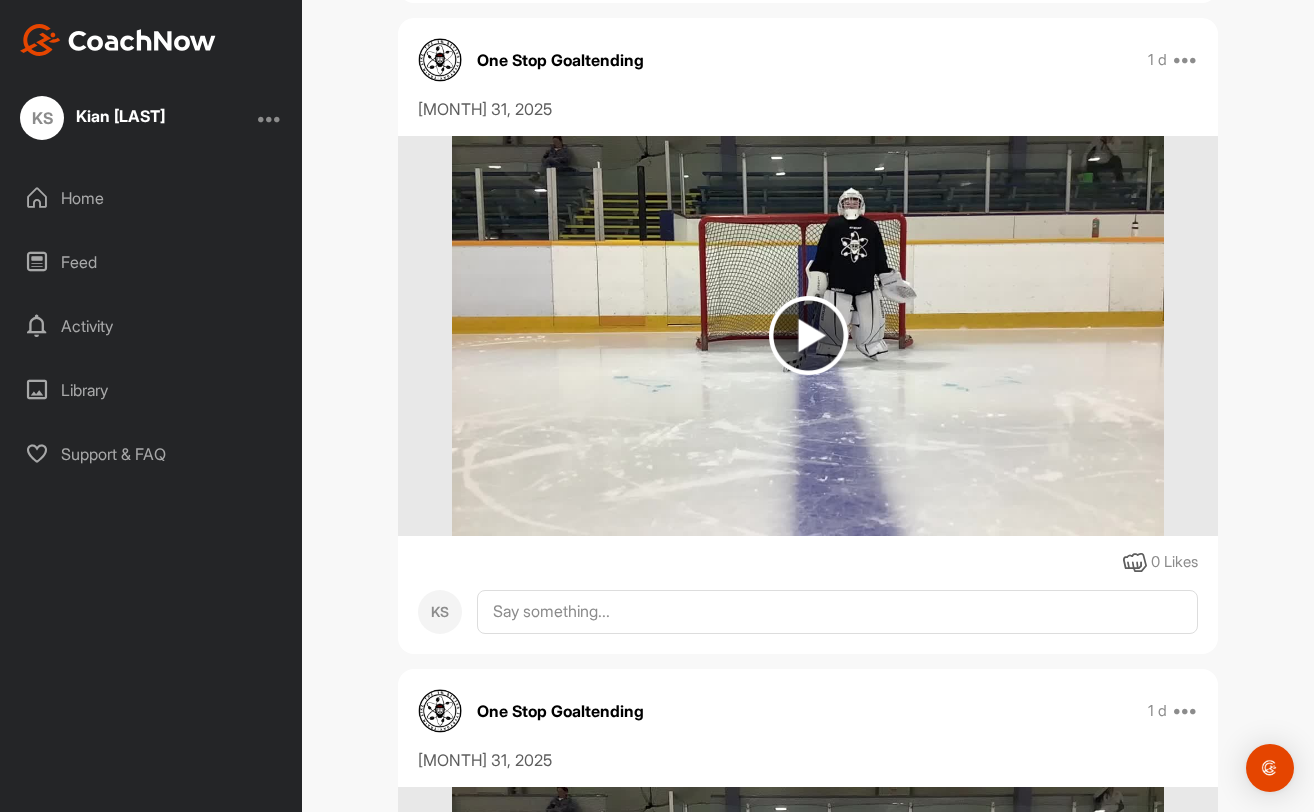 scroll, scrollTop: 1500, scrollLeft: 0, axis: vertical 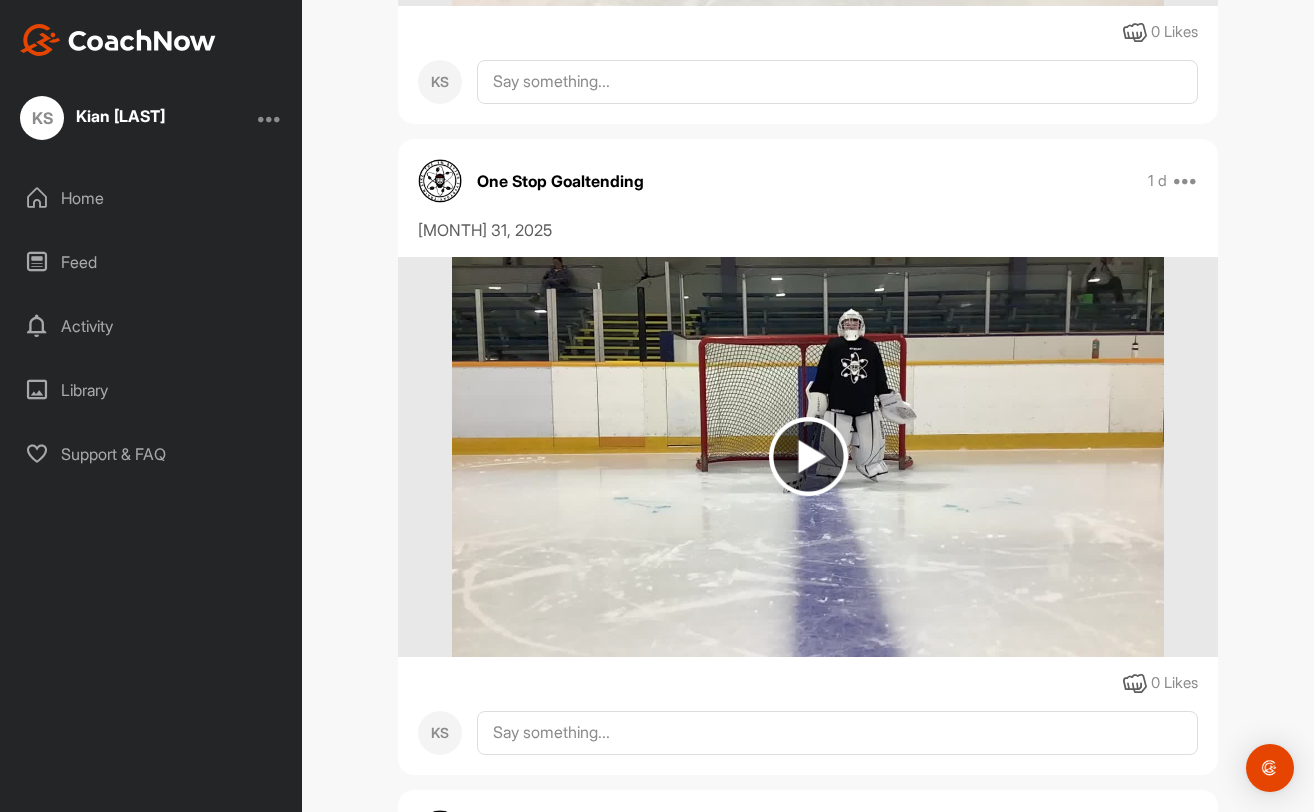 click at bounding box center (808, 456) 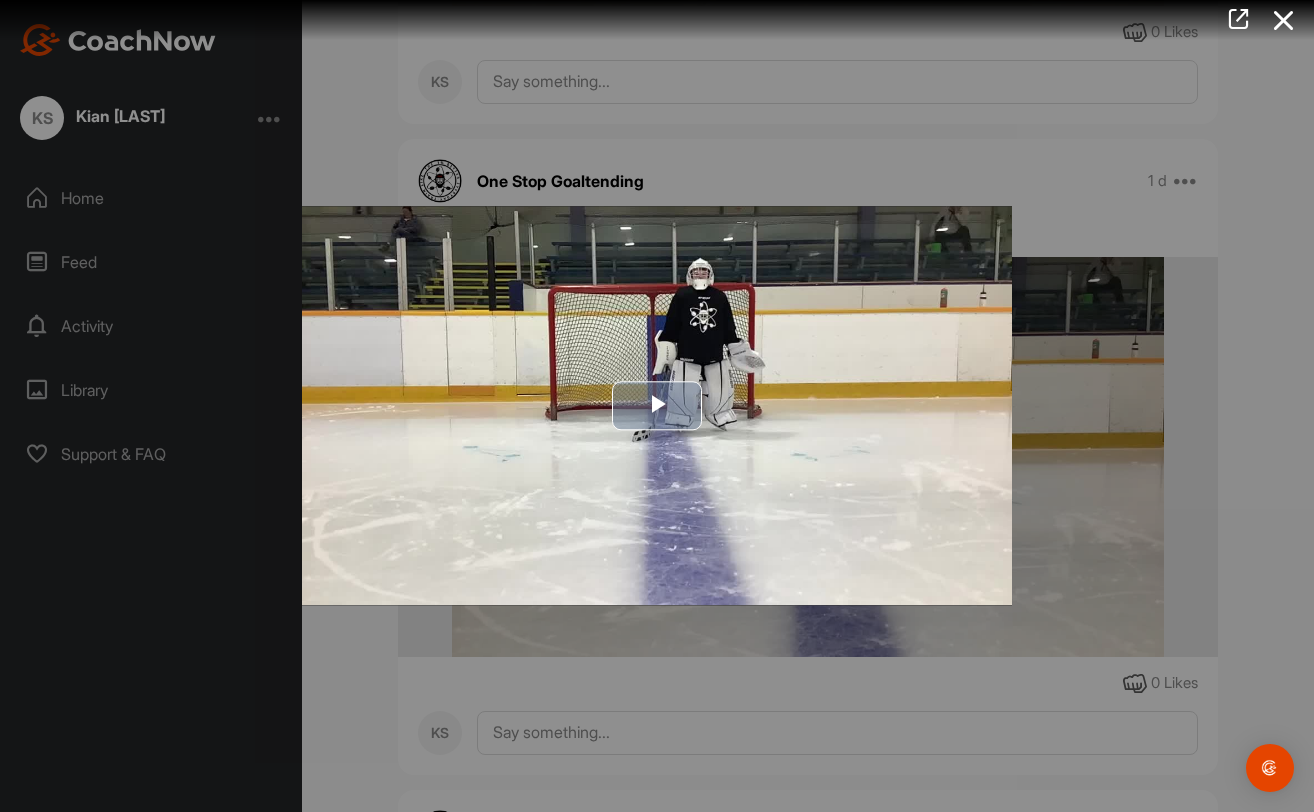 click at bounding box center [657, 406] 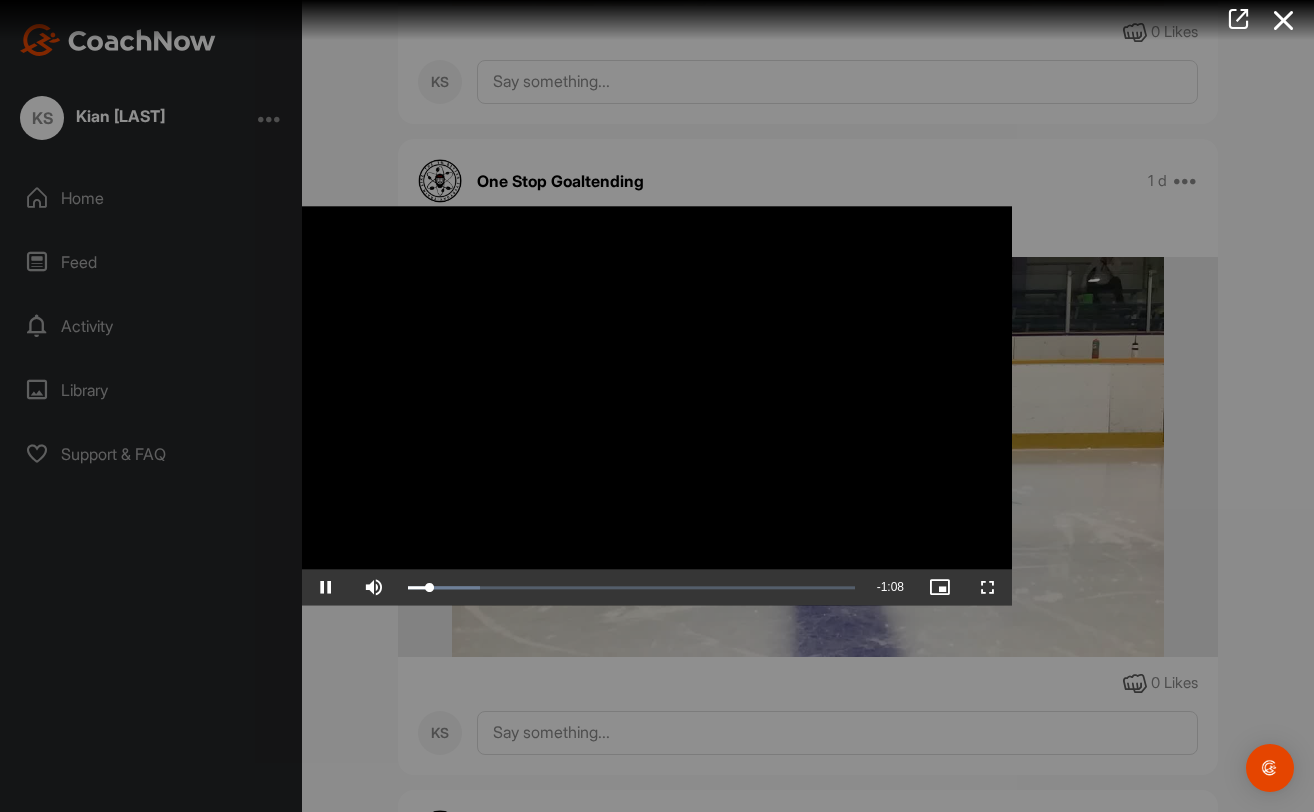 click at bounding box center (988, 588) 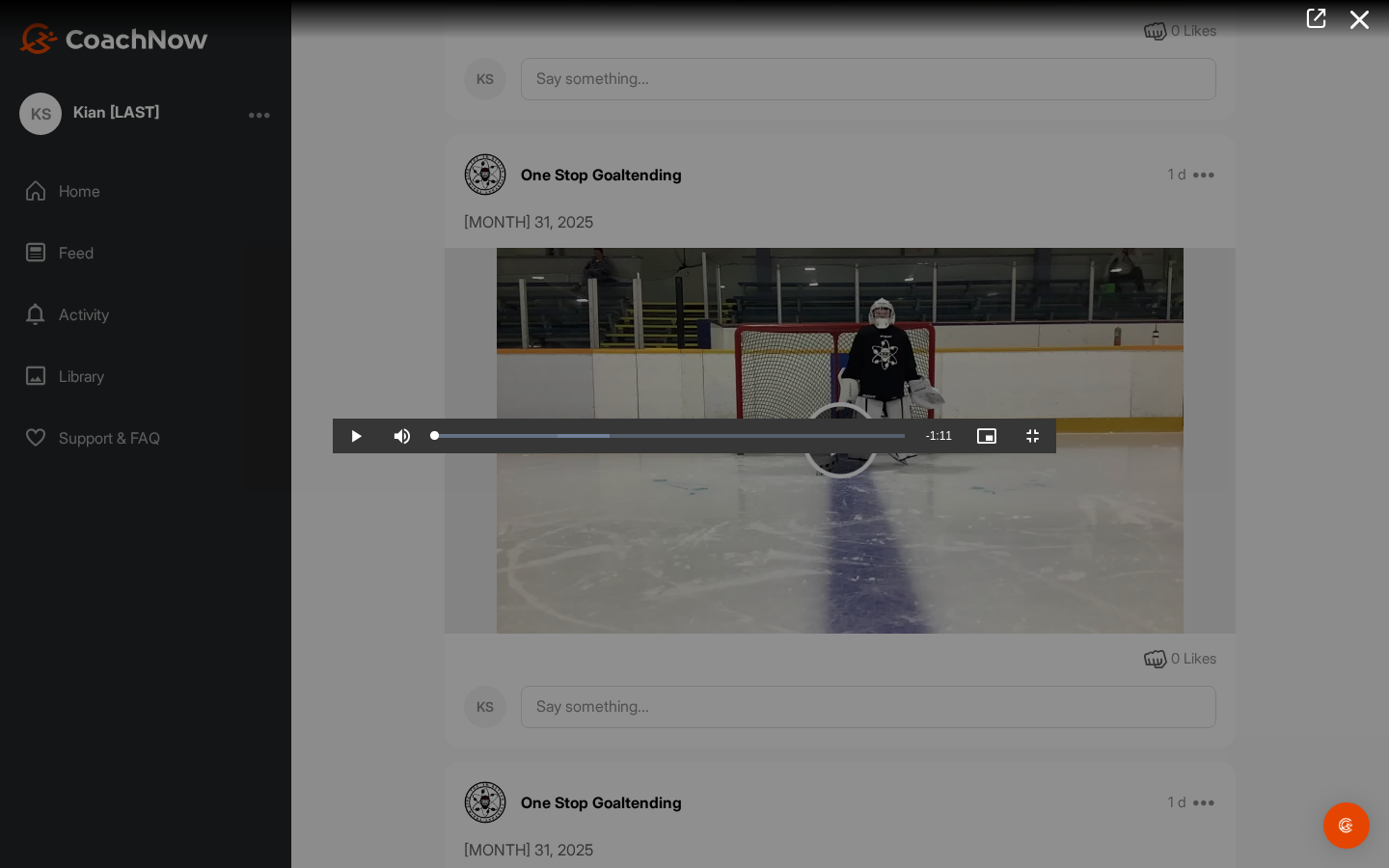 drag, startPoint x: 397, startPoint y: 851, endPoint x: 79, endPoint y: 823, distance: 319.2303 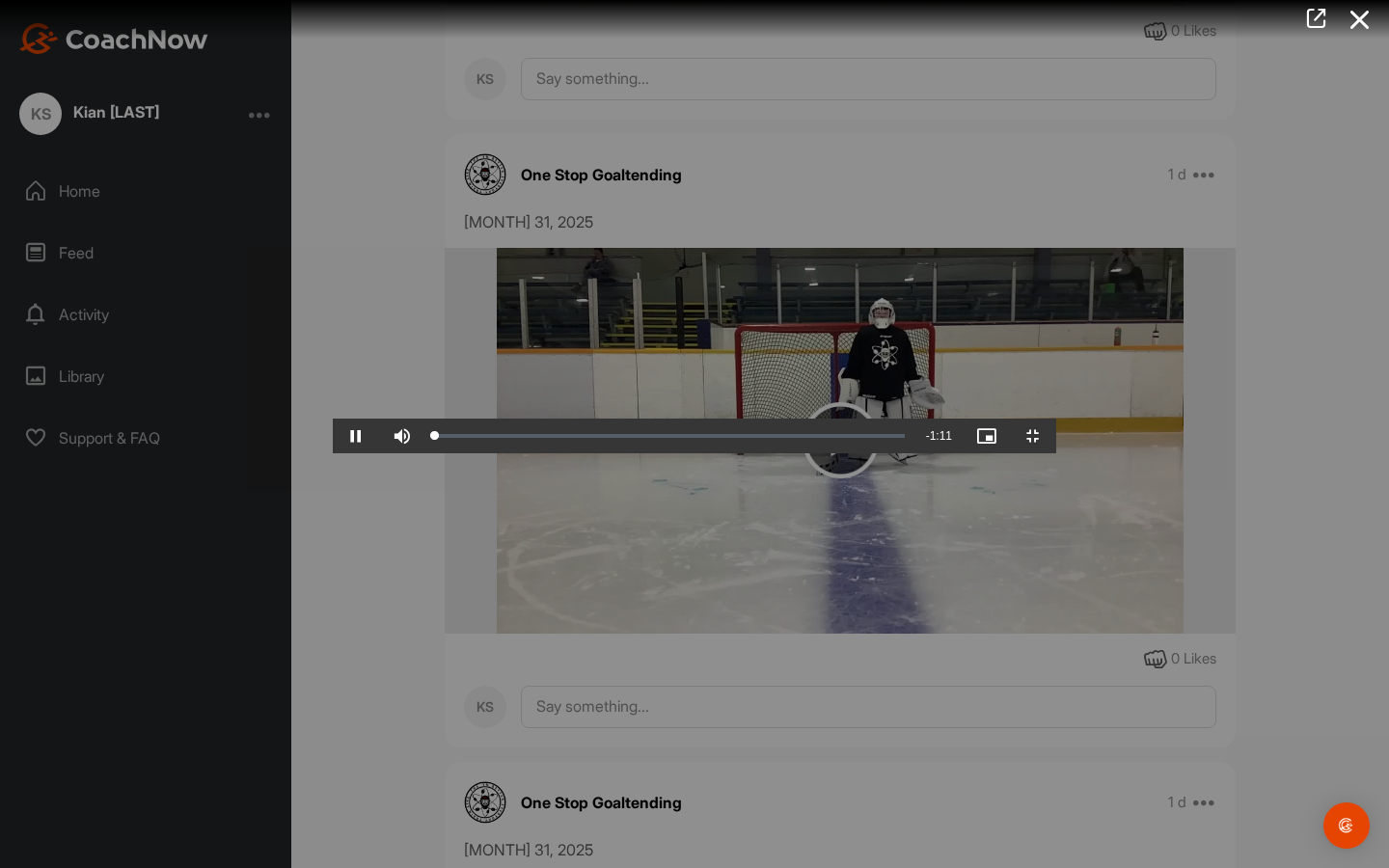 click at bounding box center (356, 436) 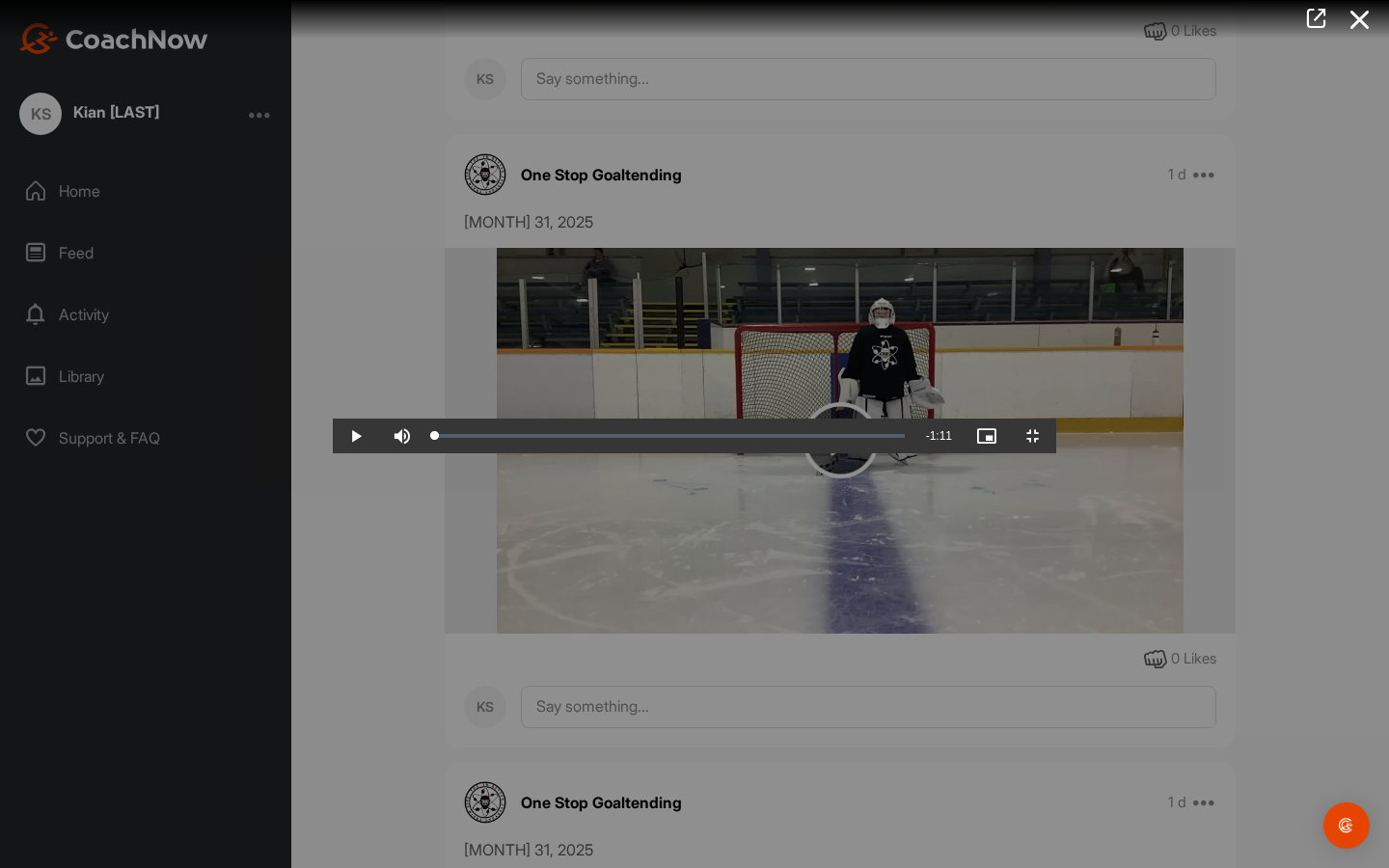 click at bounding box center [356, 436] 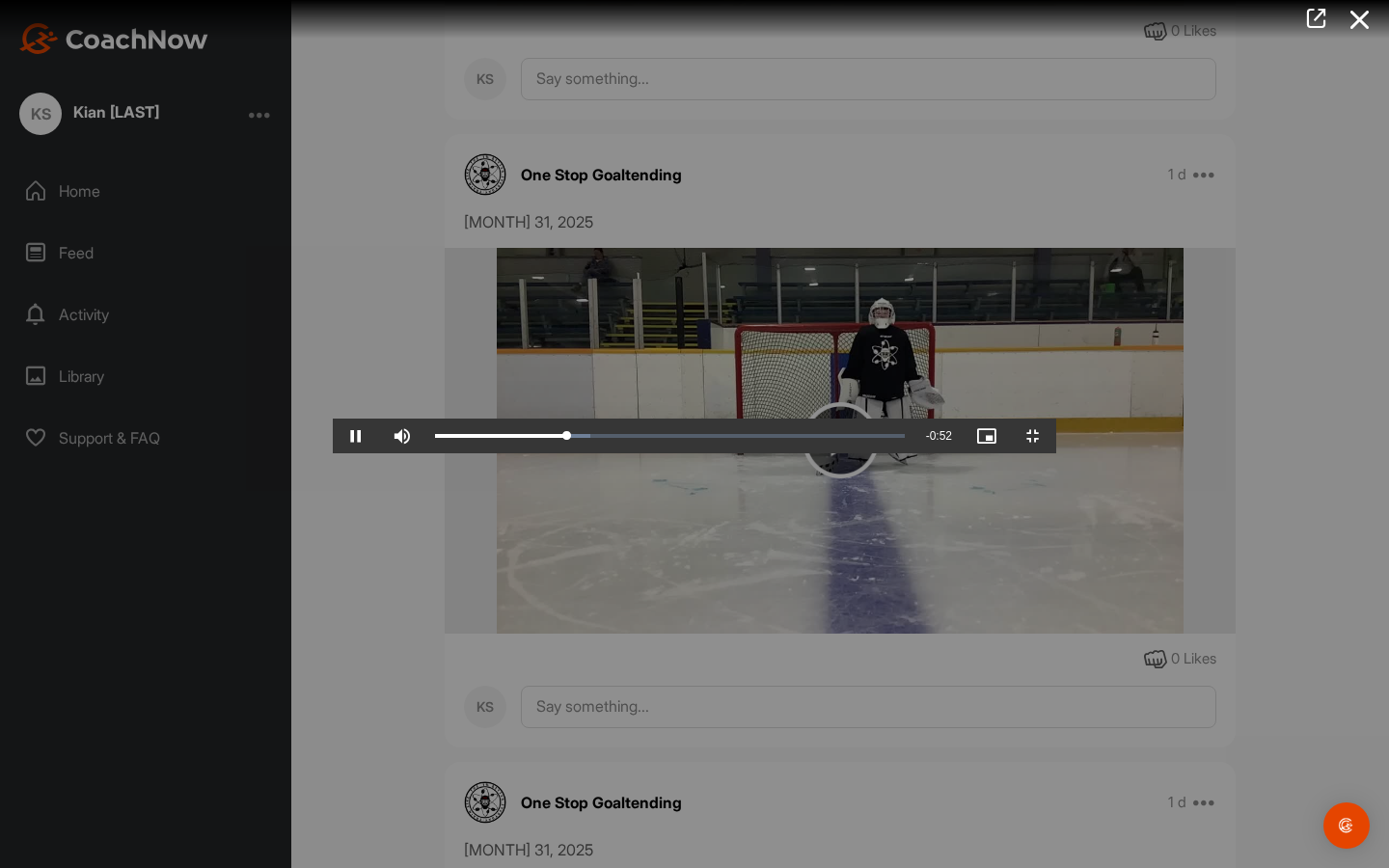click at bounding box center (356, 436) 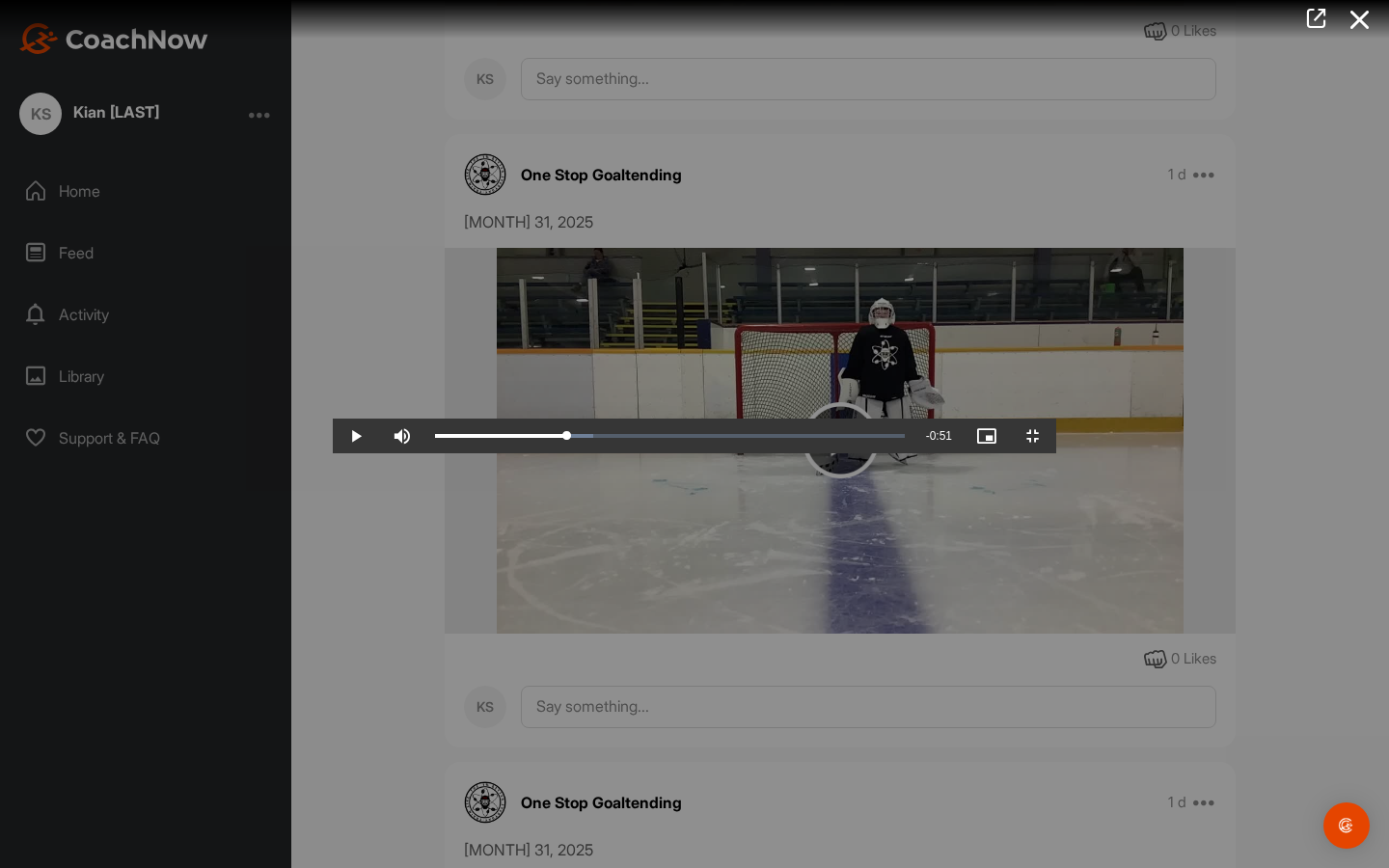 click at bounding box center (356, 436) 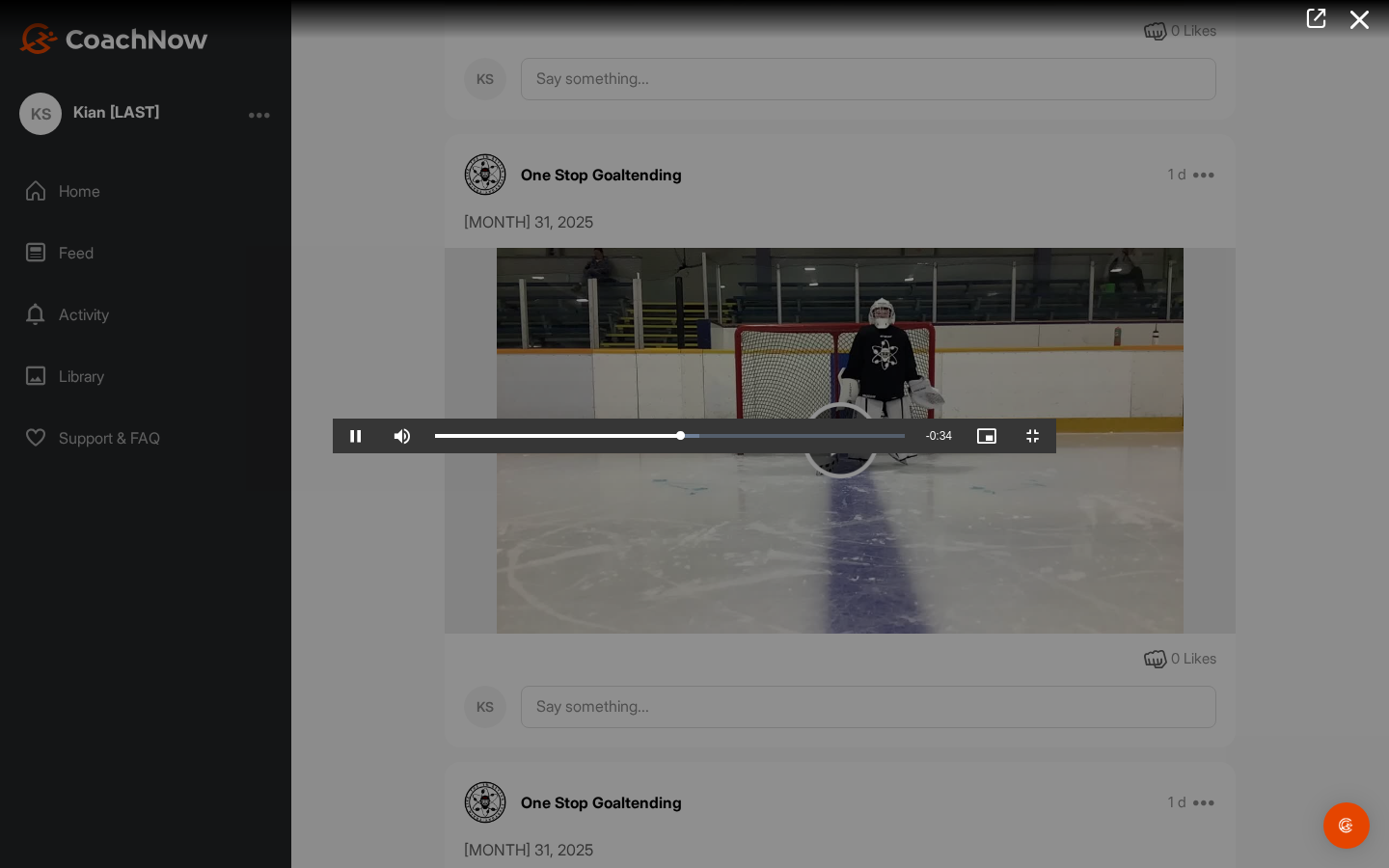 click at bounding box center [356, 436] 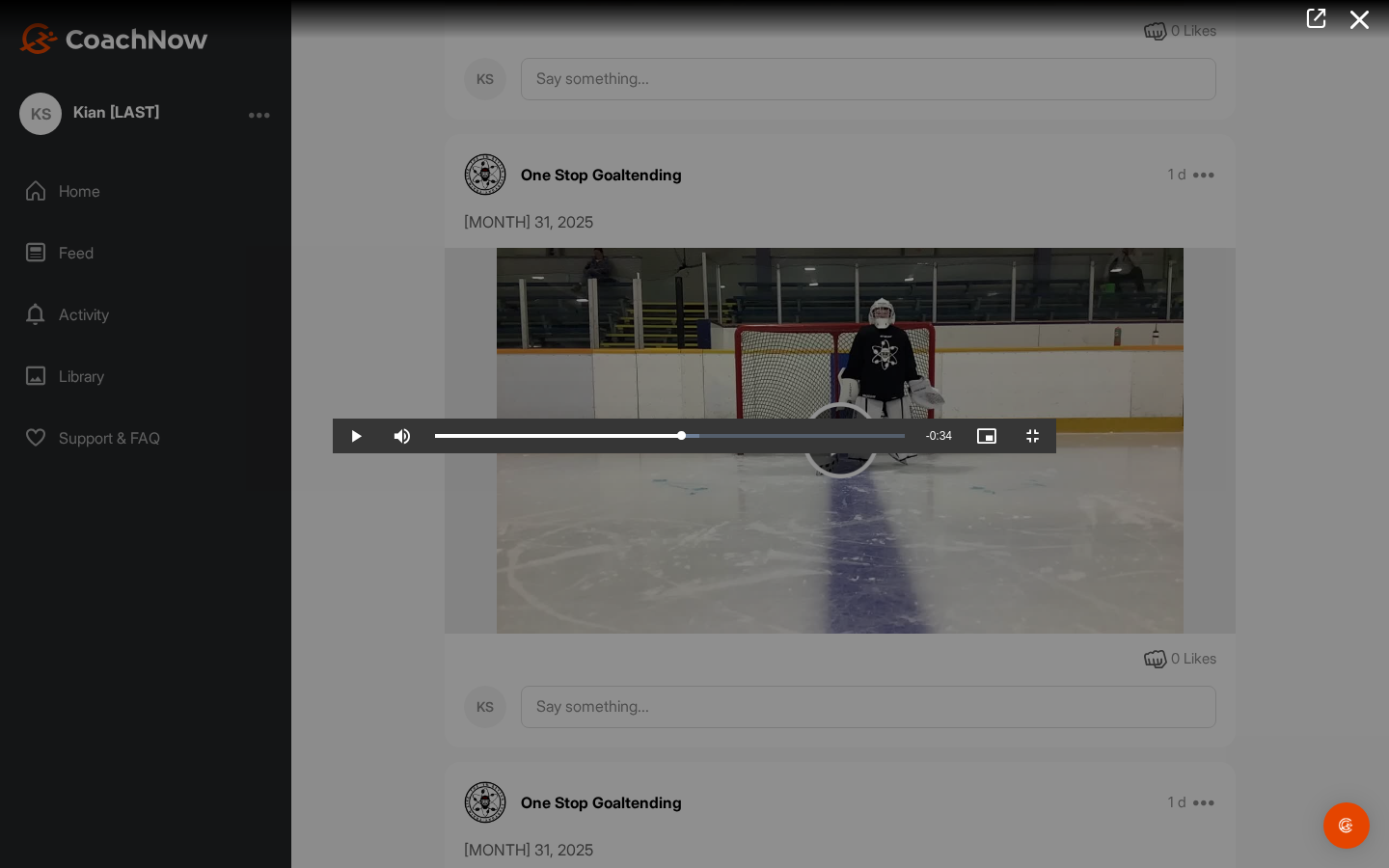 click at bounding box center [356, 436] 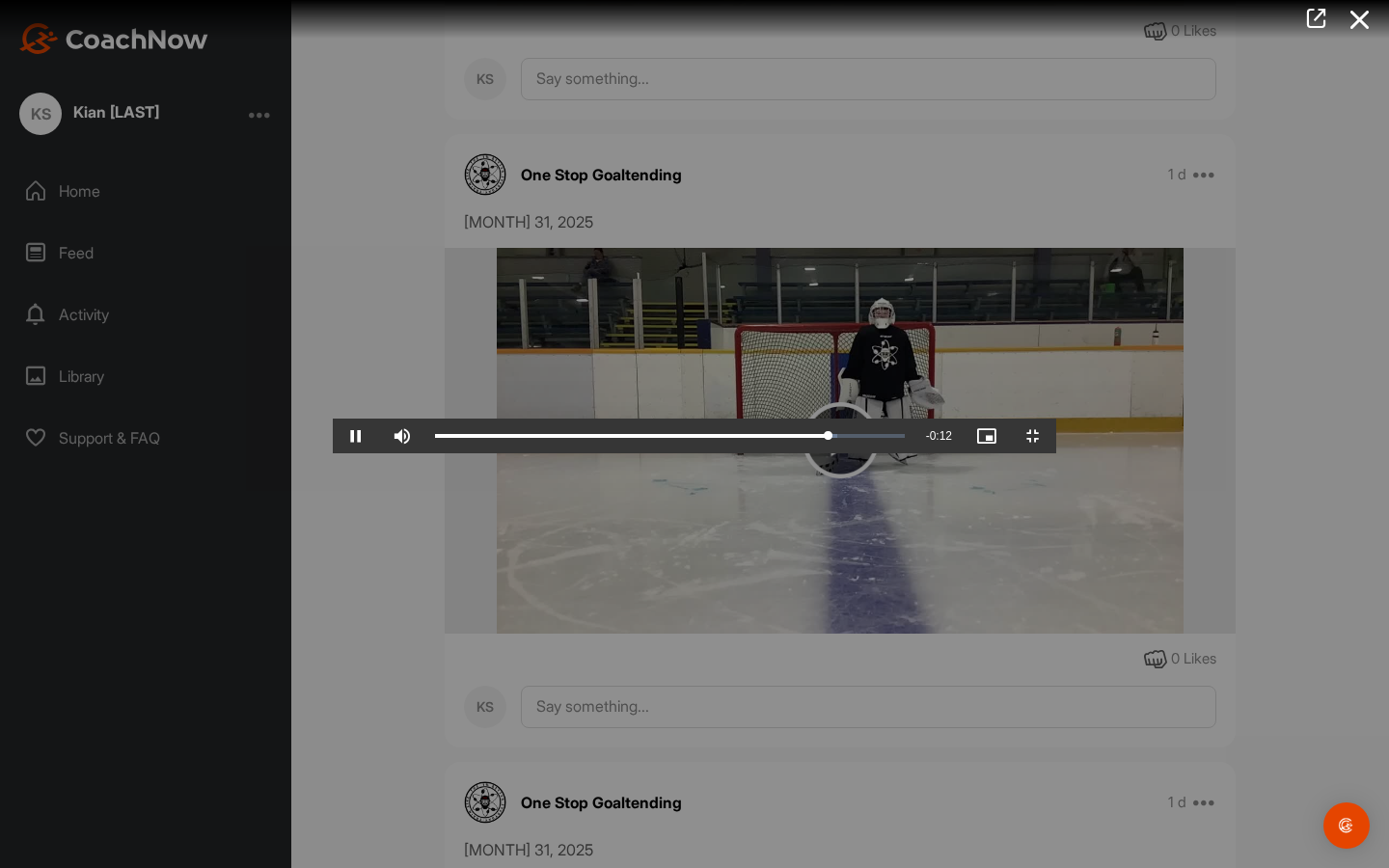click at bounding box center [356, 436] 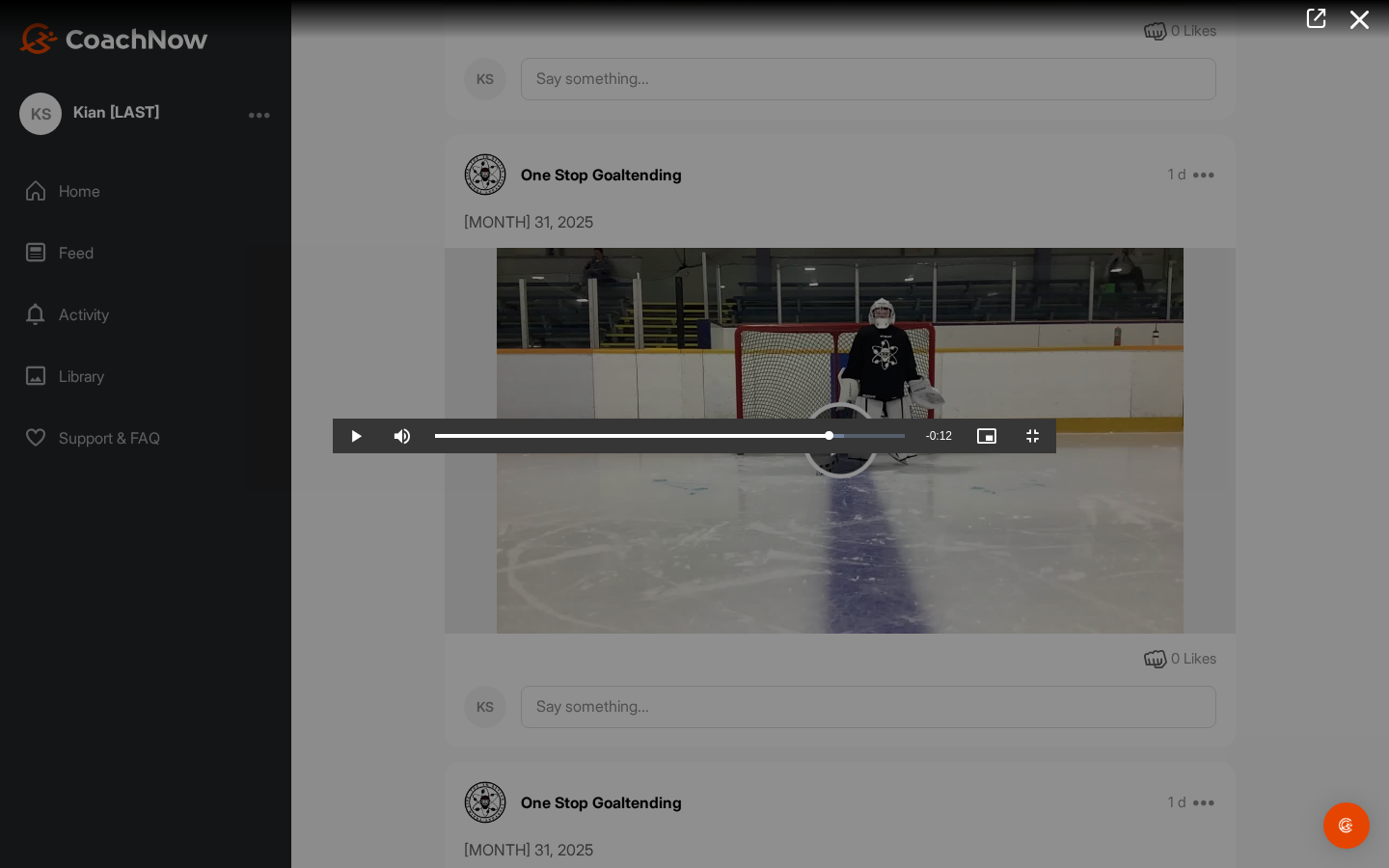 click at bounding box center (356, 436) 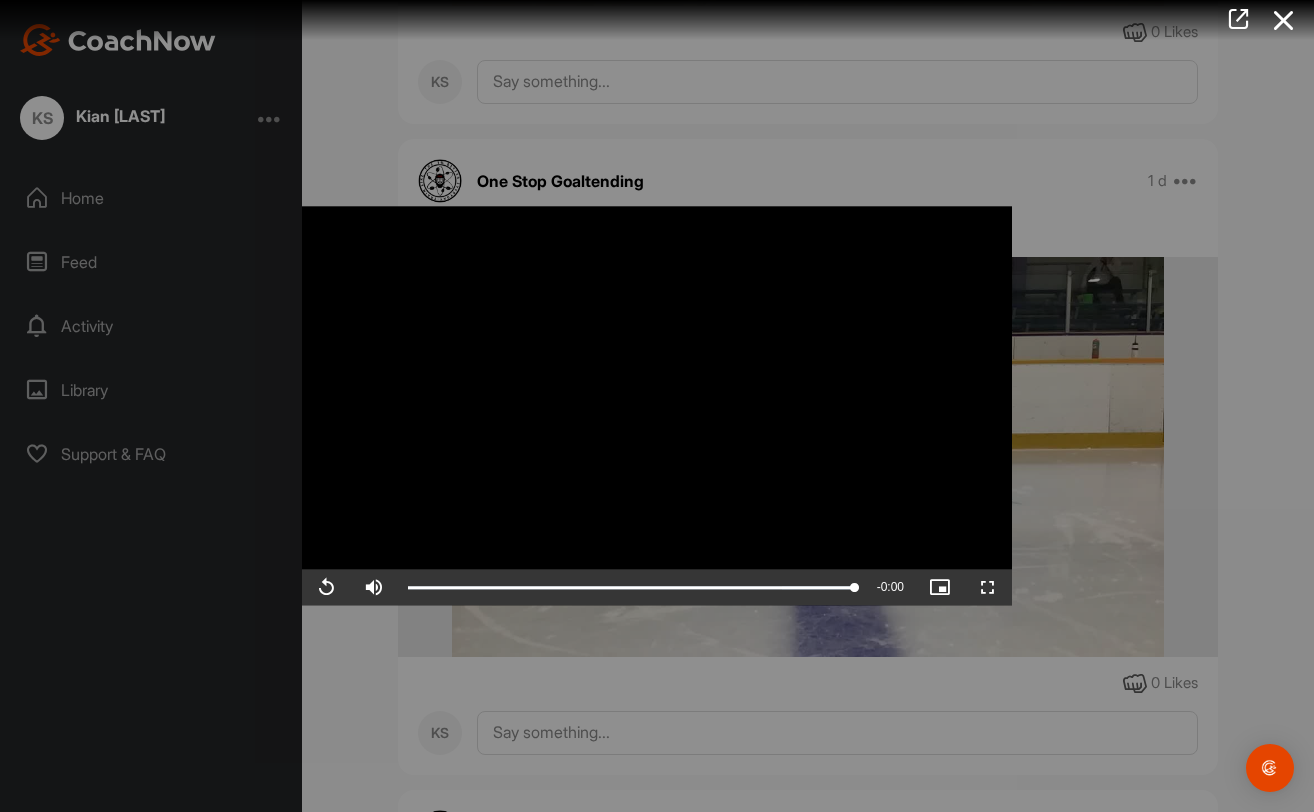 scroll, scrollTop: 0, scrollLeft: 0, axis: both 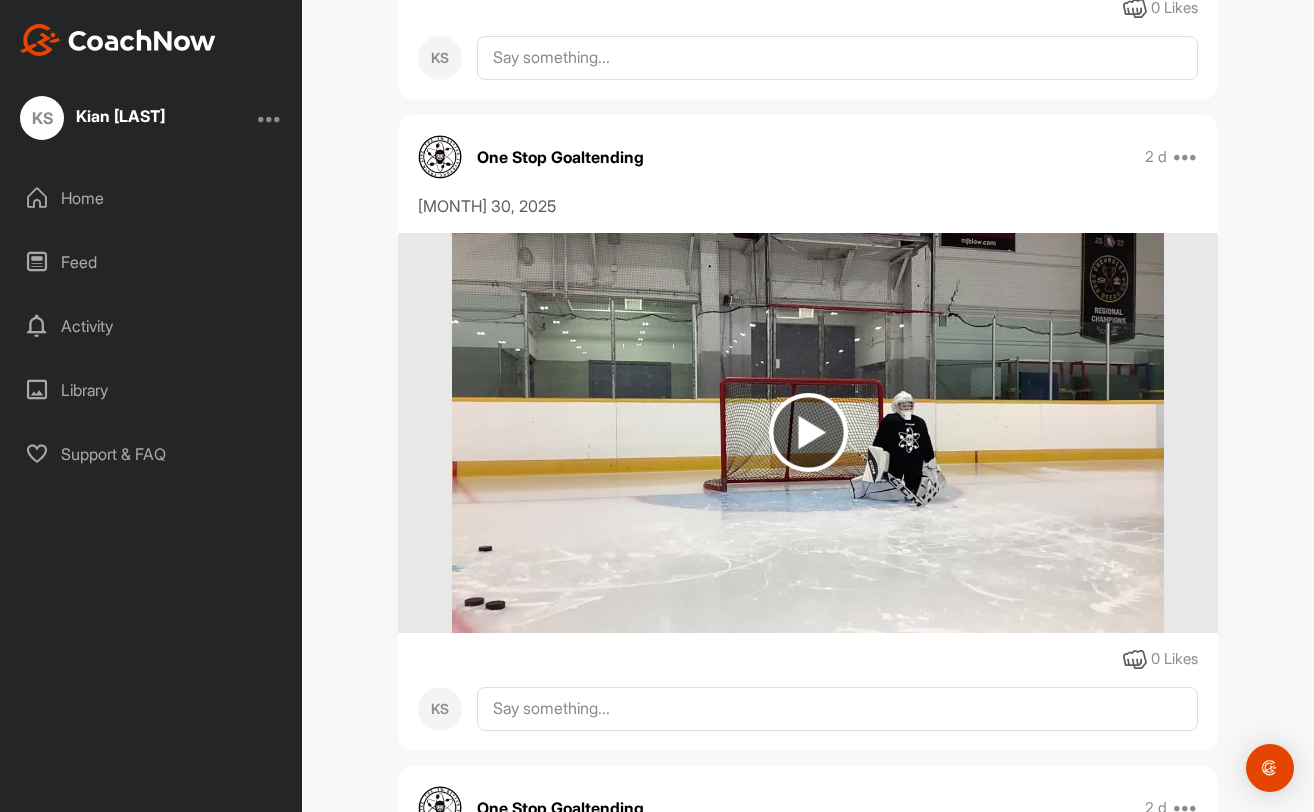 click at bounding box center [808, 432] 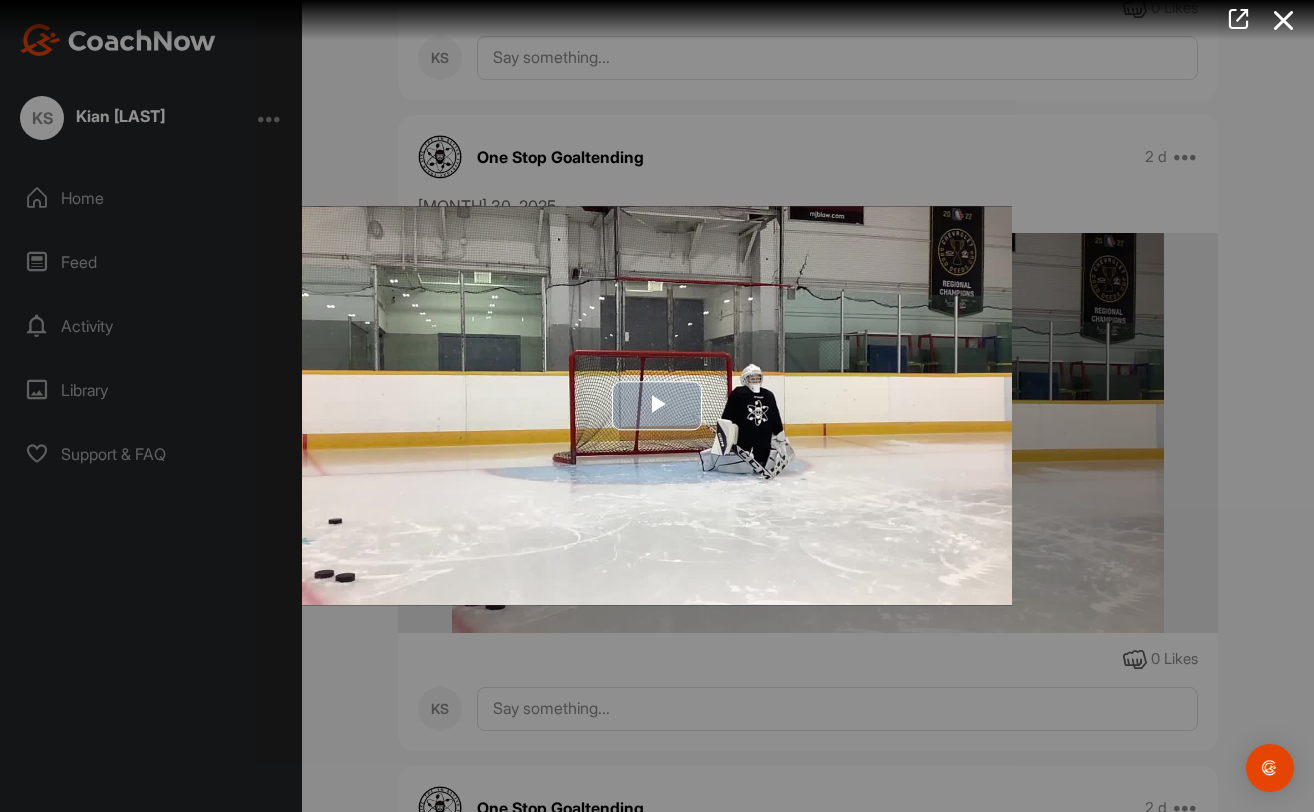 click at bounding box center (657, 406) 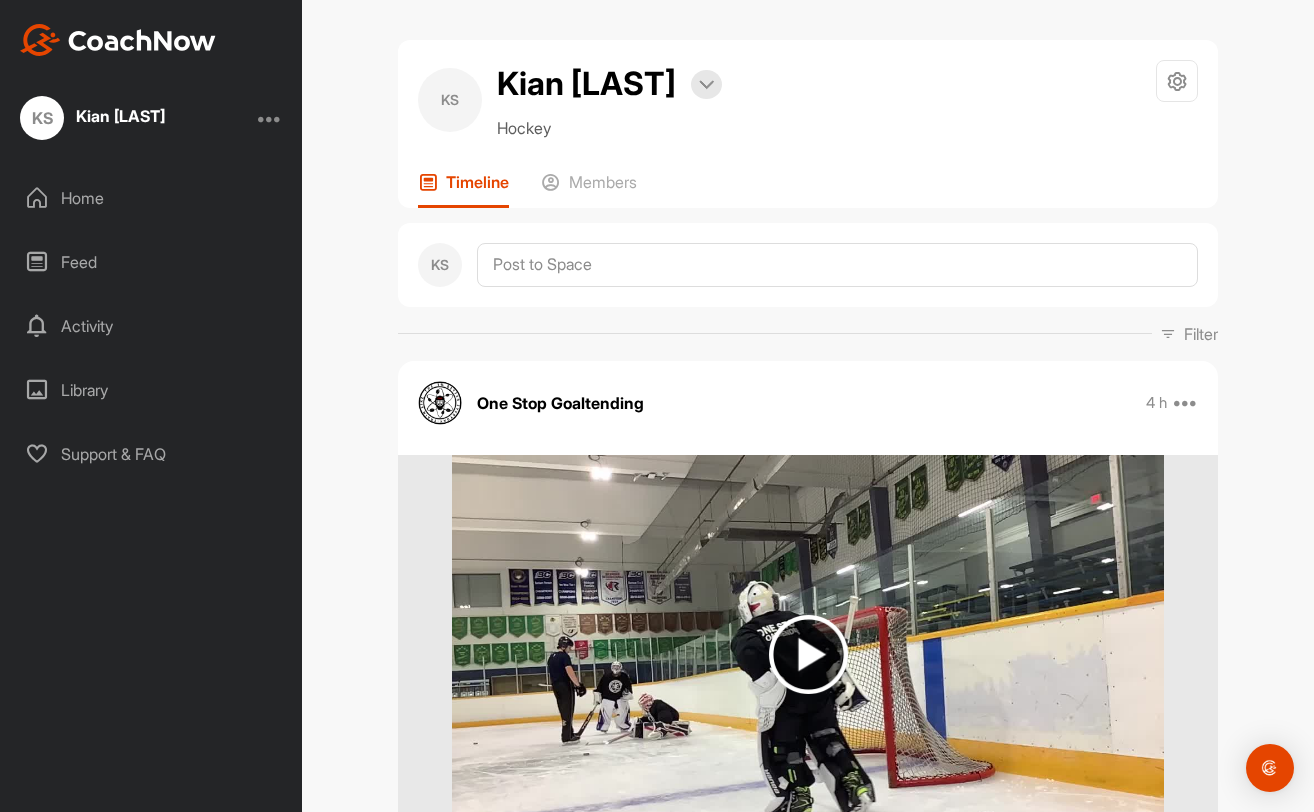 scroll, scrollTop: 0, scrollLeft: 0, axis: both 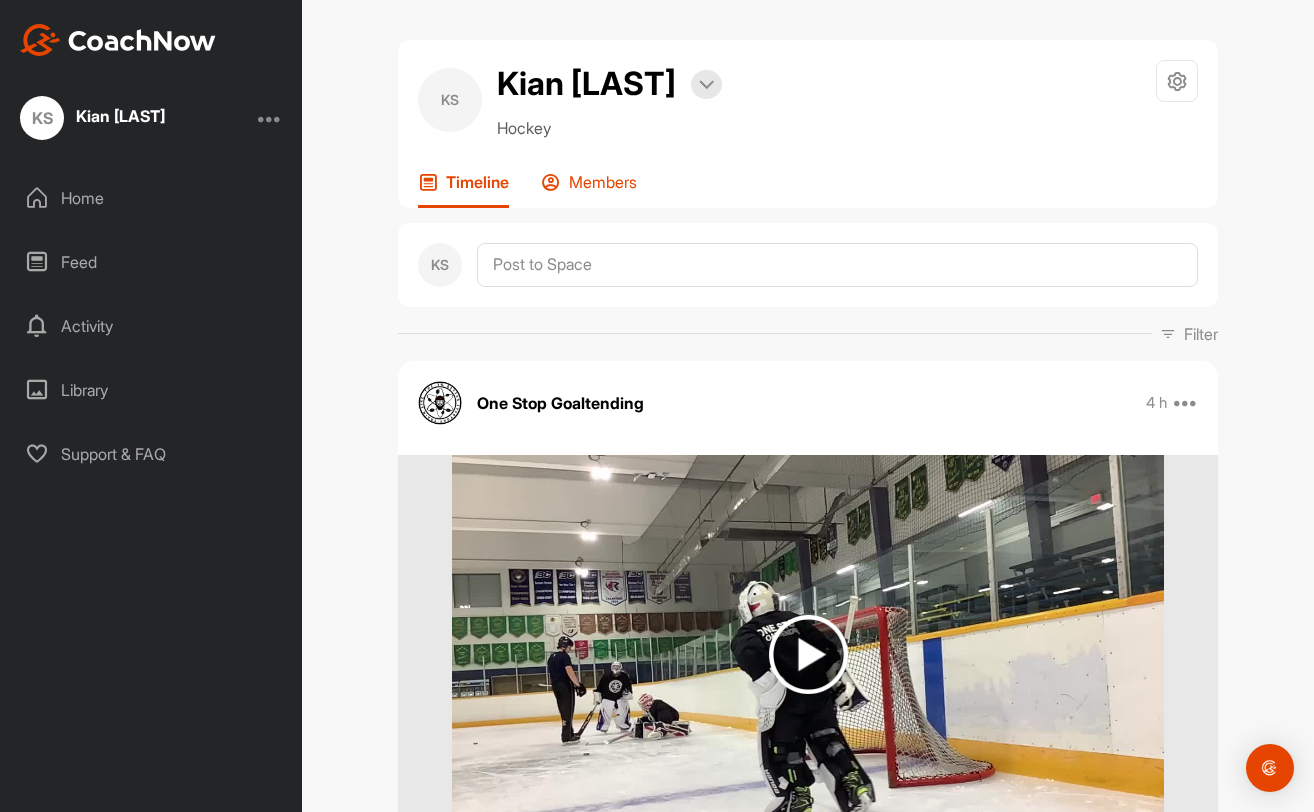 click on "Members" at bounding box center (603, 182) 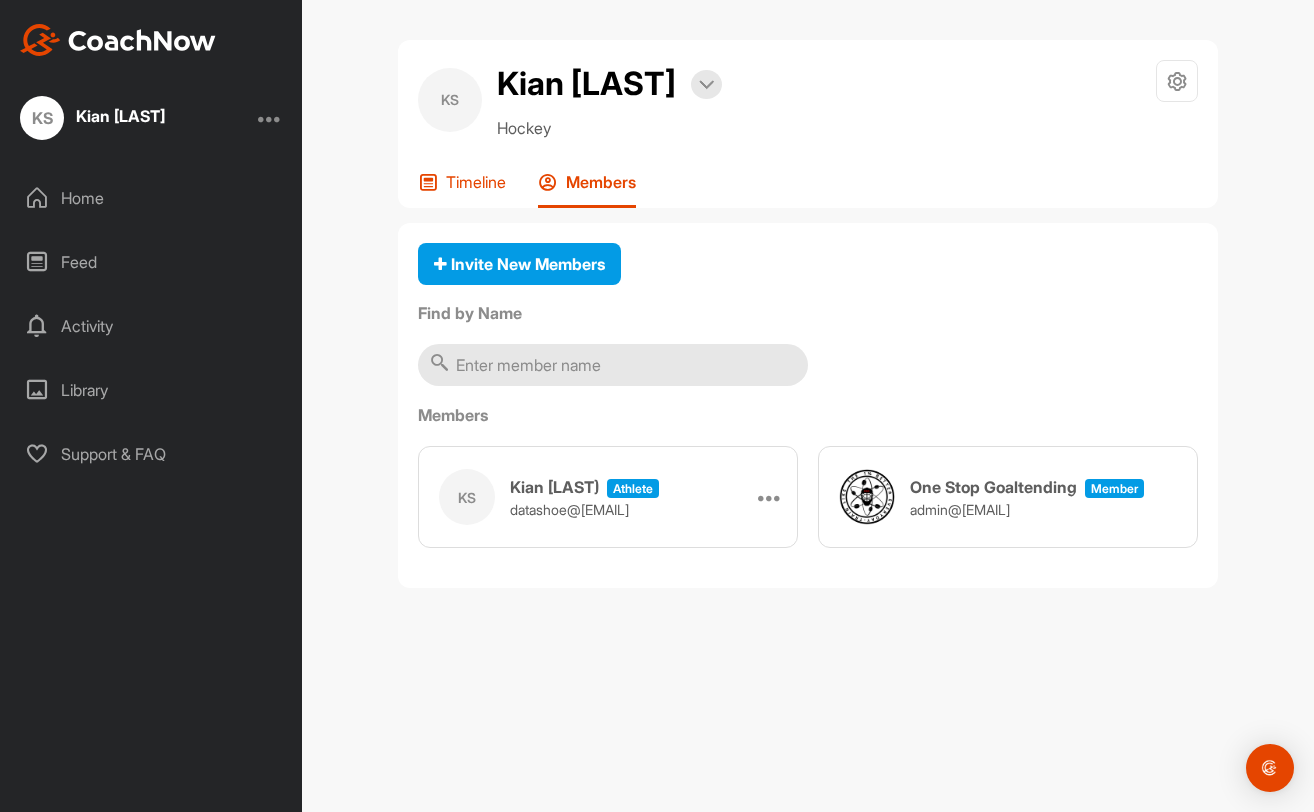 click on "Timeline" at bounding box center [476, 182] 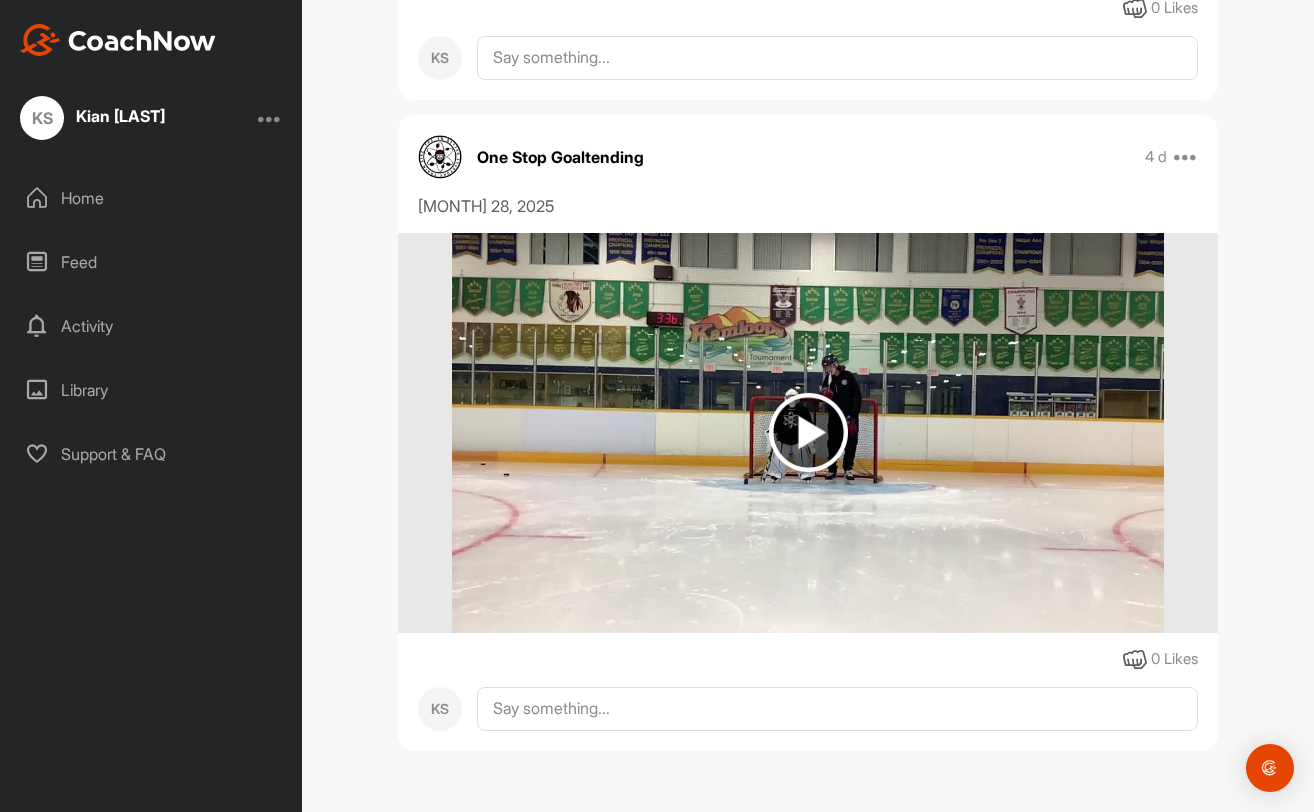 scroll, scrollTop: 6081, scrollLeft: 0, axis: vertical 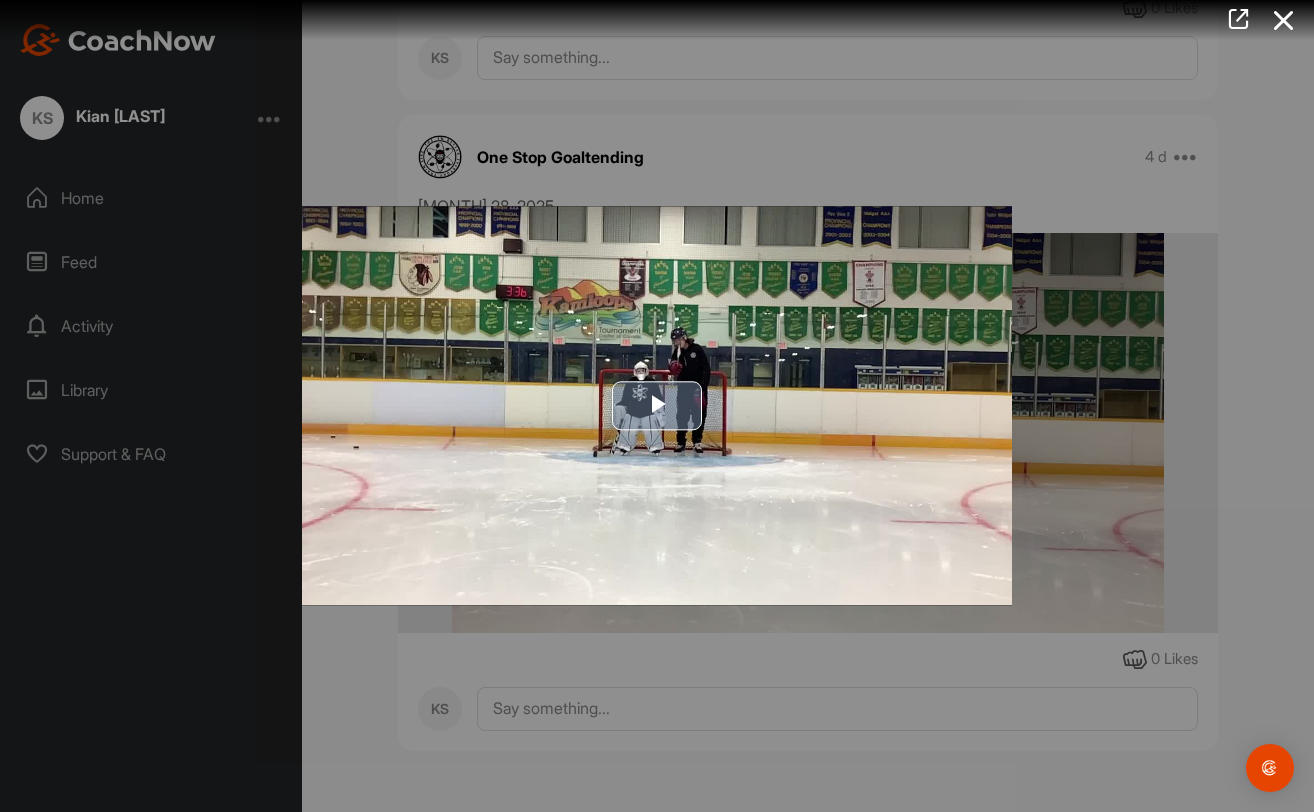 click at bounding box center [657, 406] 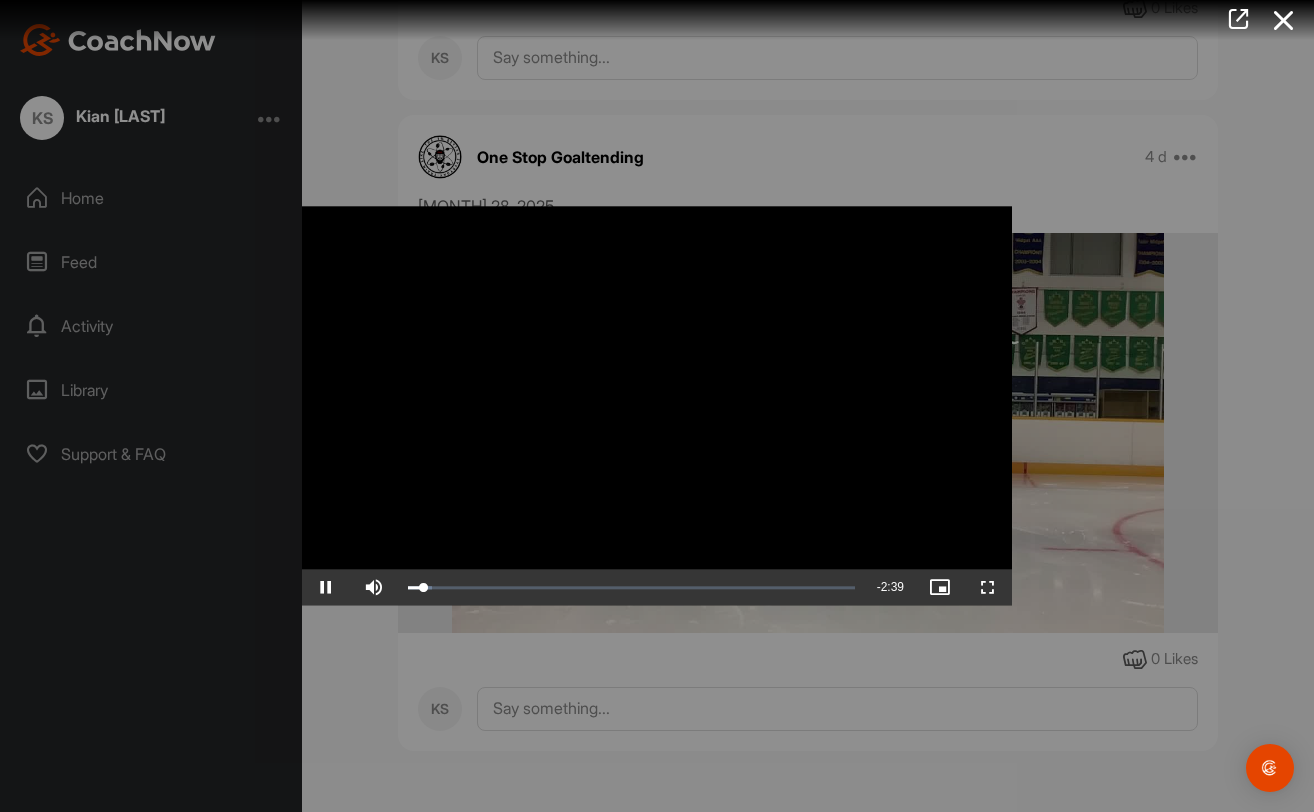 click at bounding box center [988, 588] 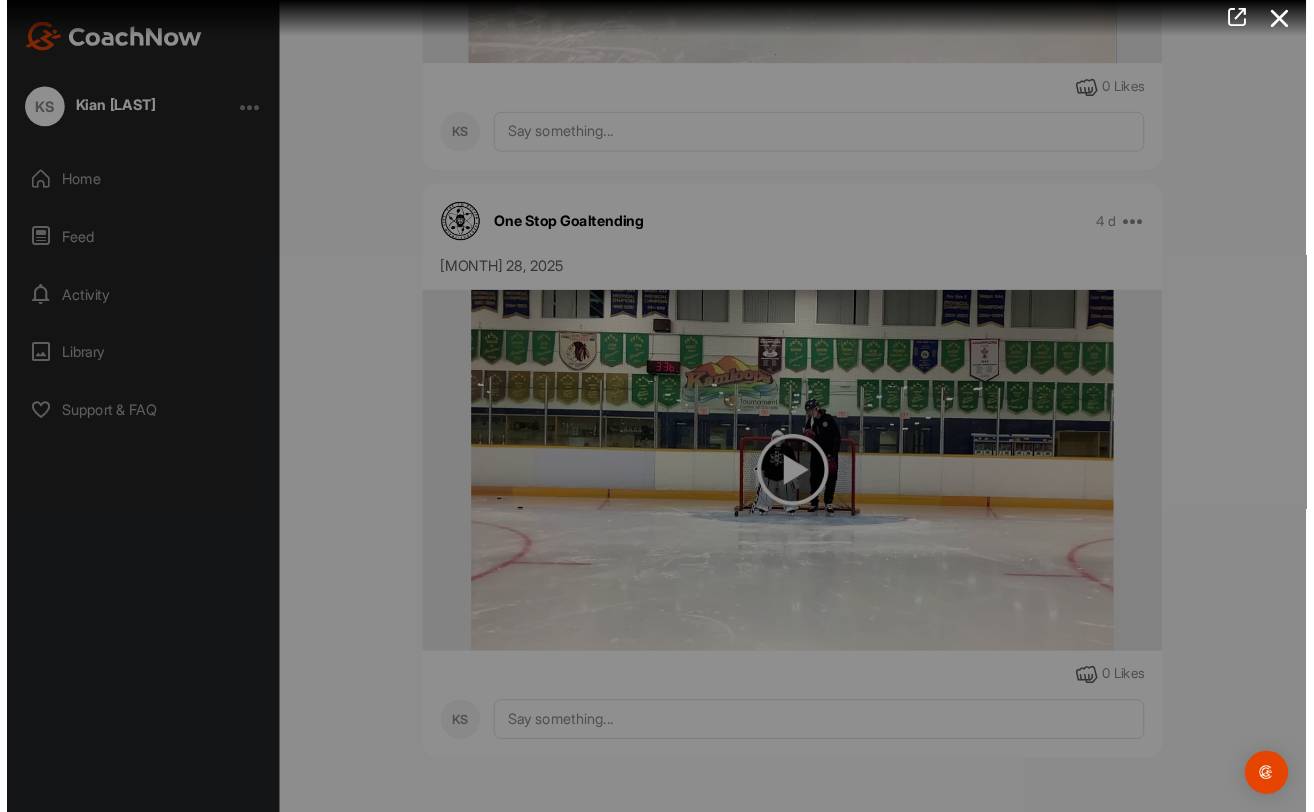 scroll, scrollTop: 5993, scrollLeft: 0, axis: vertical 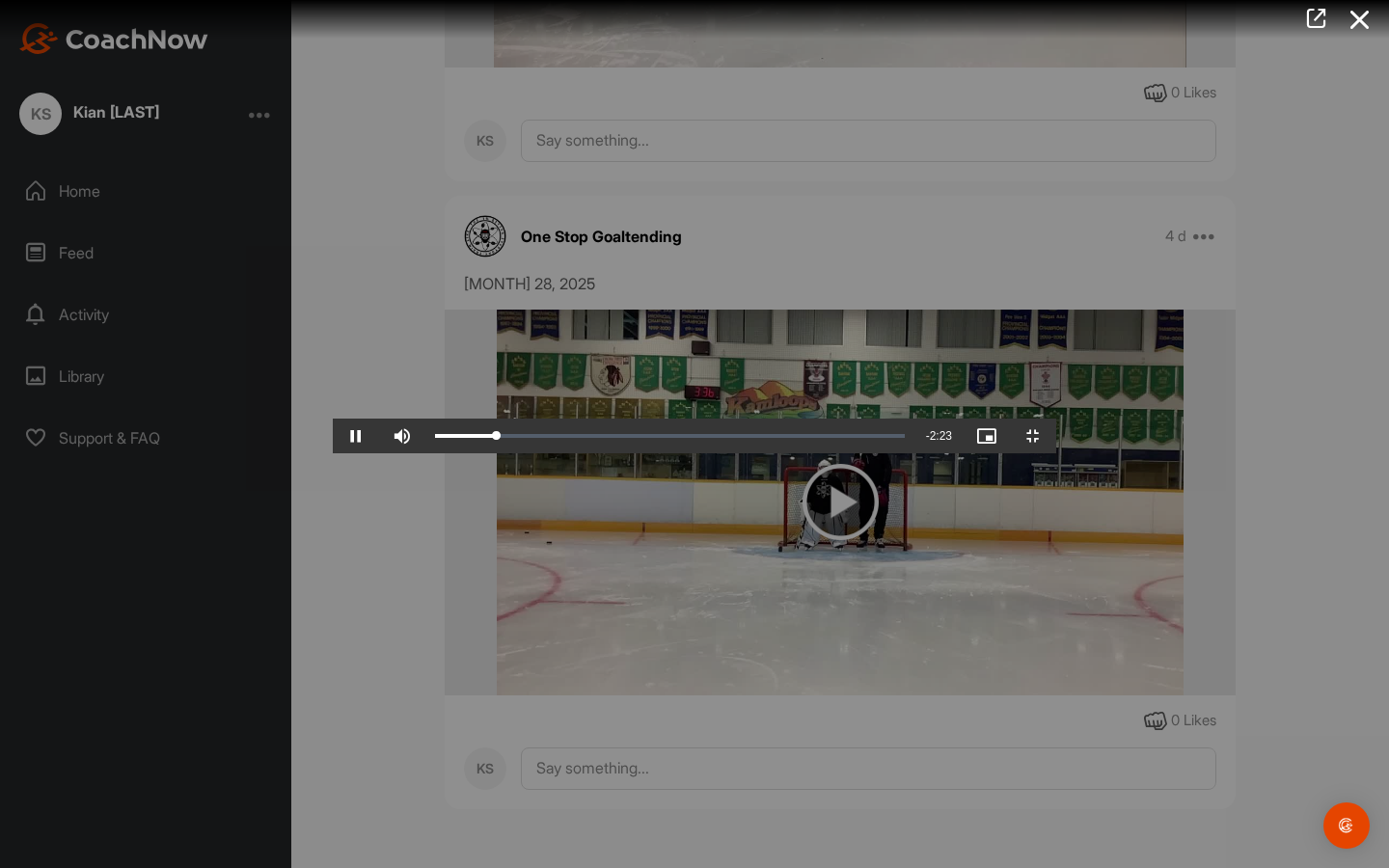 click at bounding box center [356, 436] 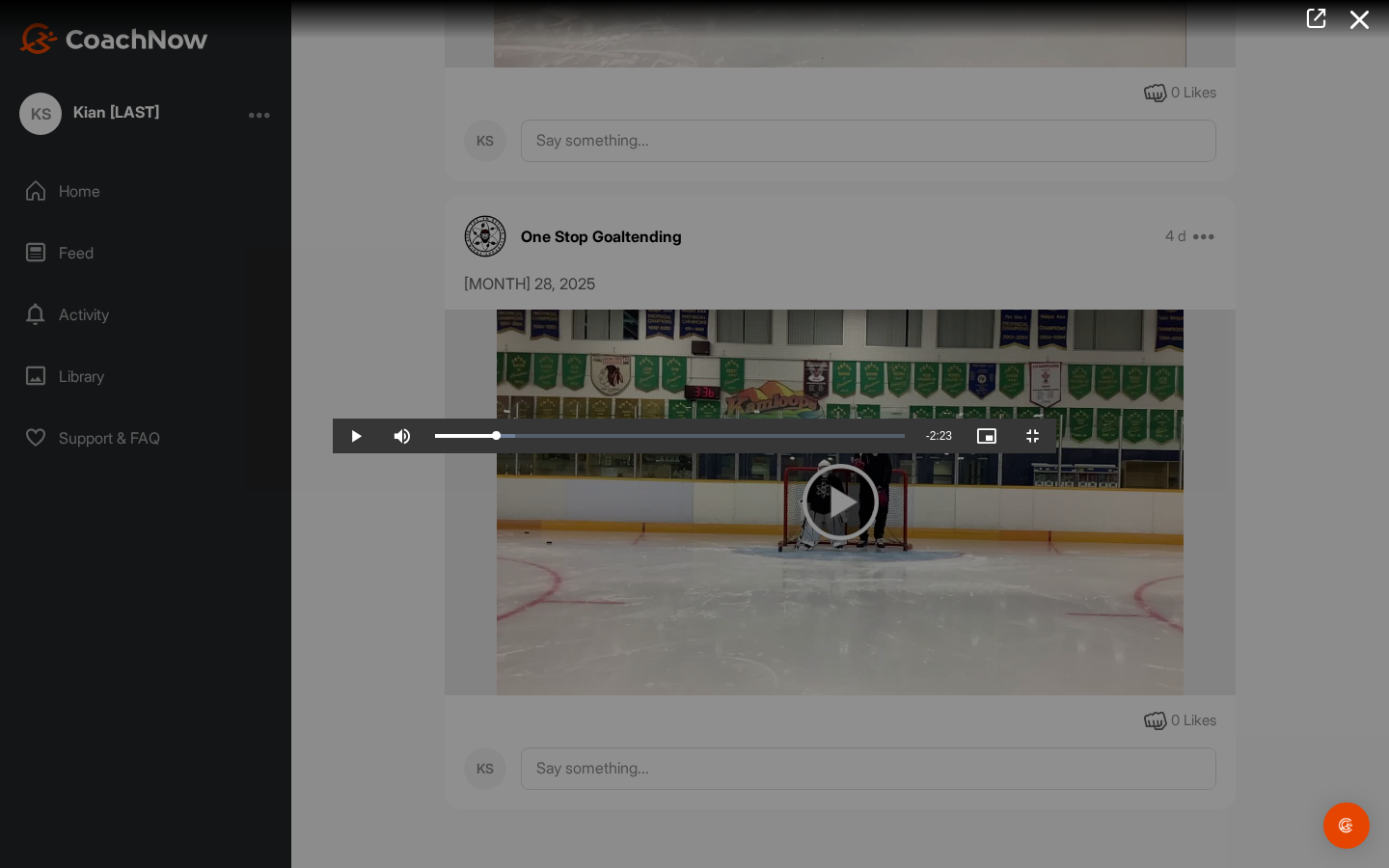 click at bounding box center (356, 436) 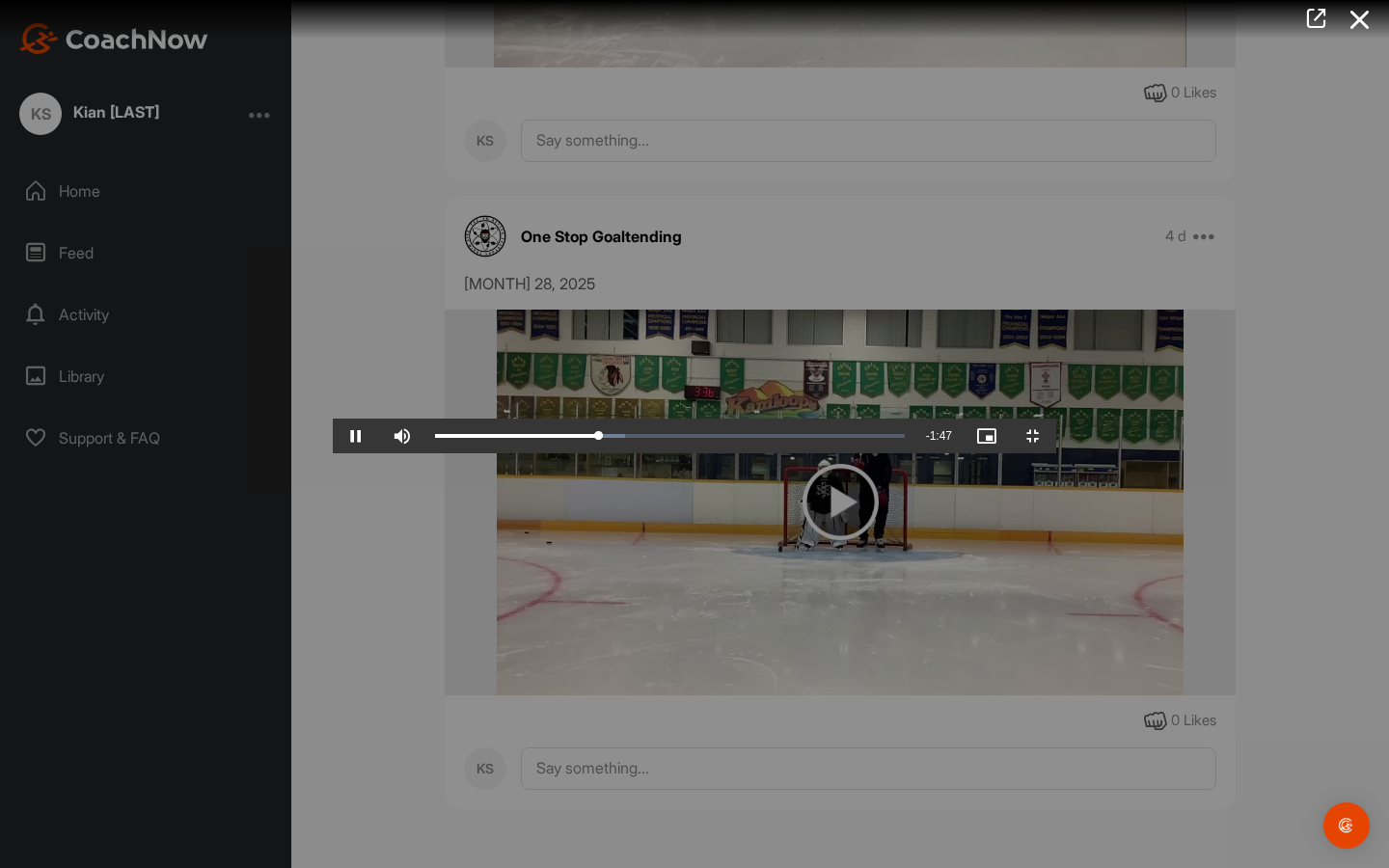 click at bounding box center (356, 436) 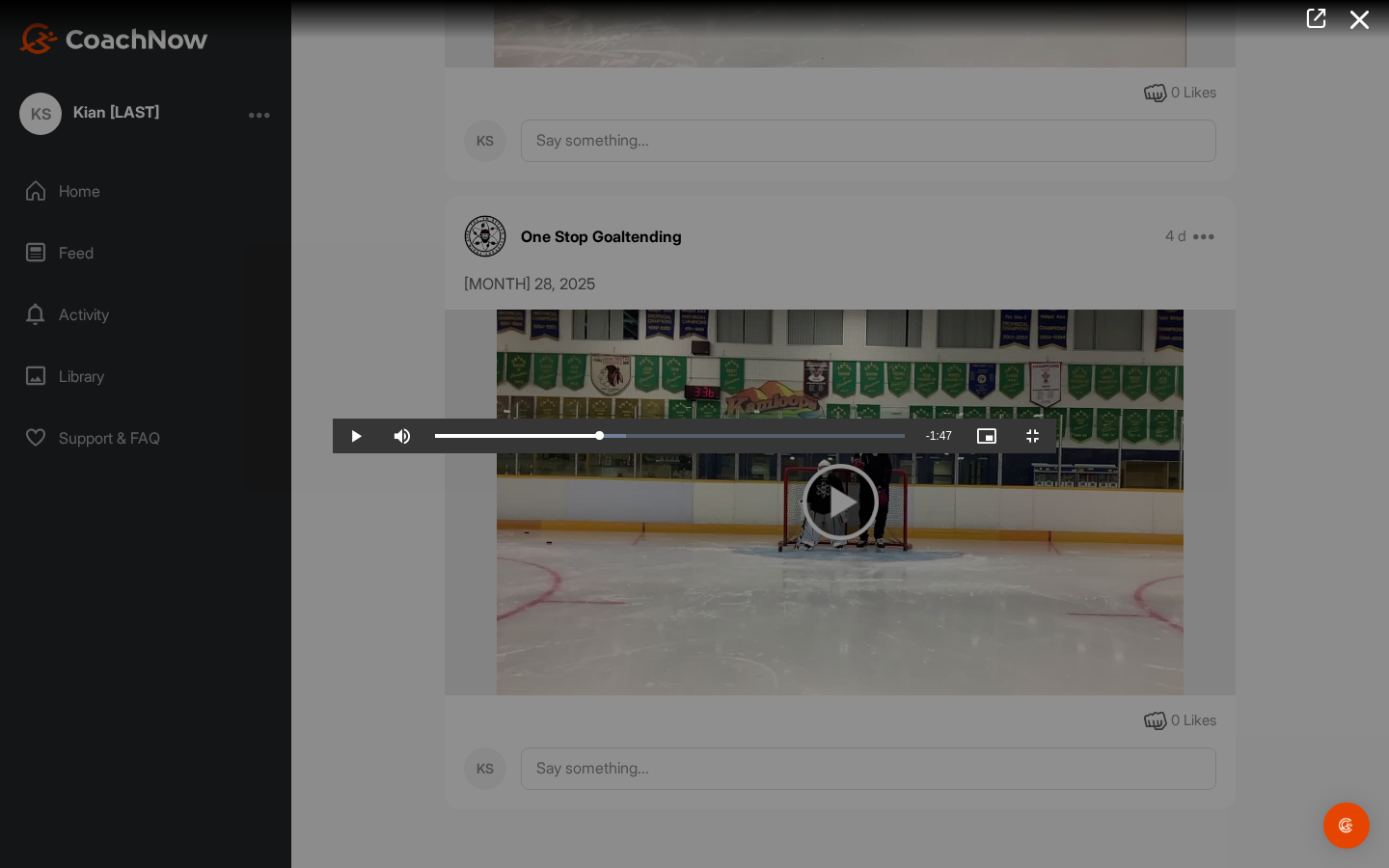 click at bounding box center [356, 436] 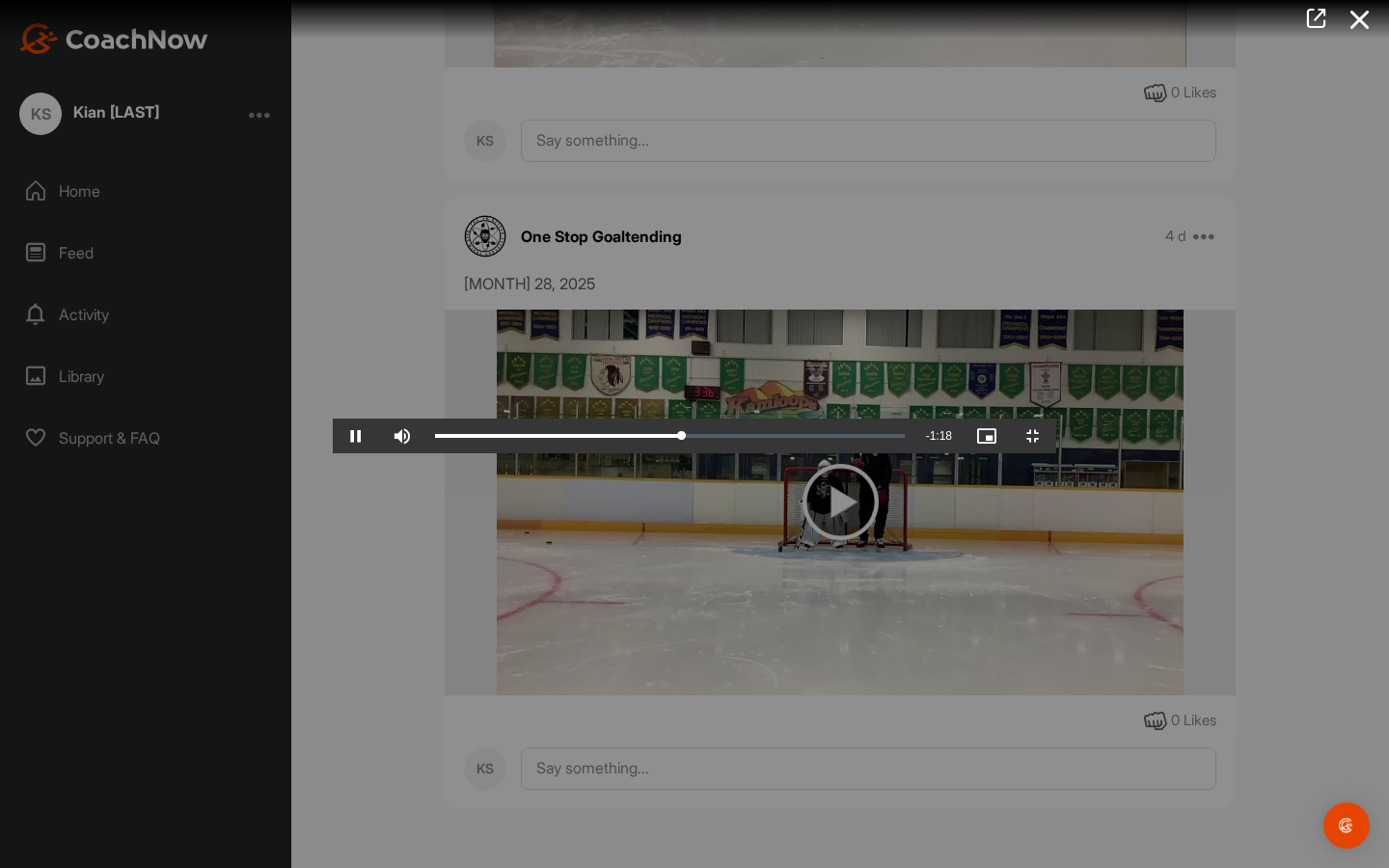click at bounding box center (356, 436) 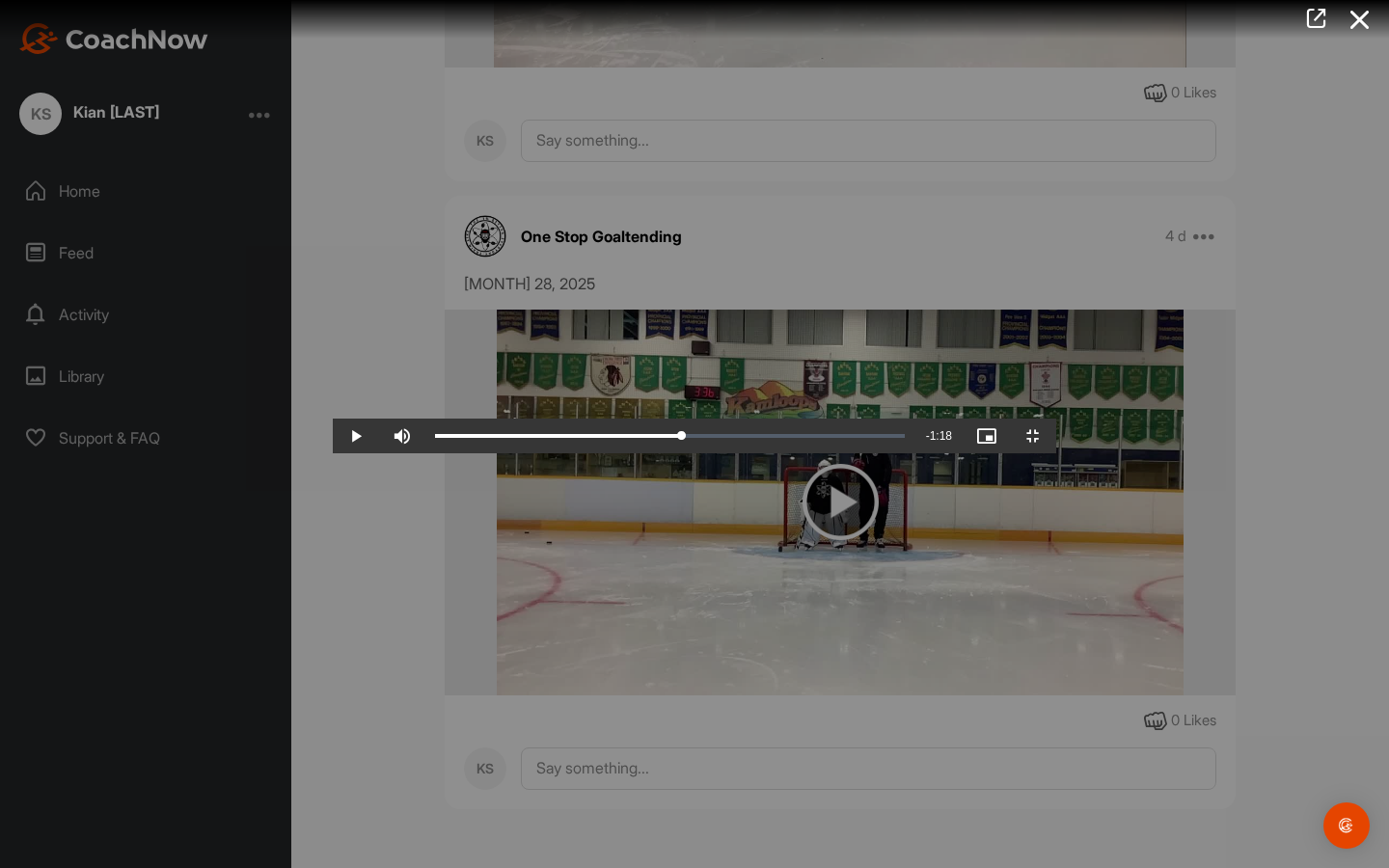 click at bounding box center [356, 436] 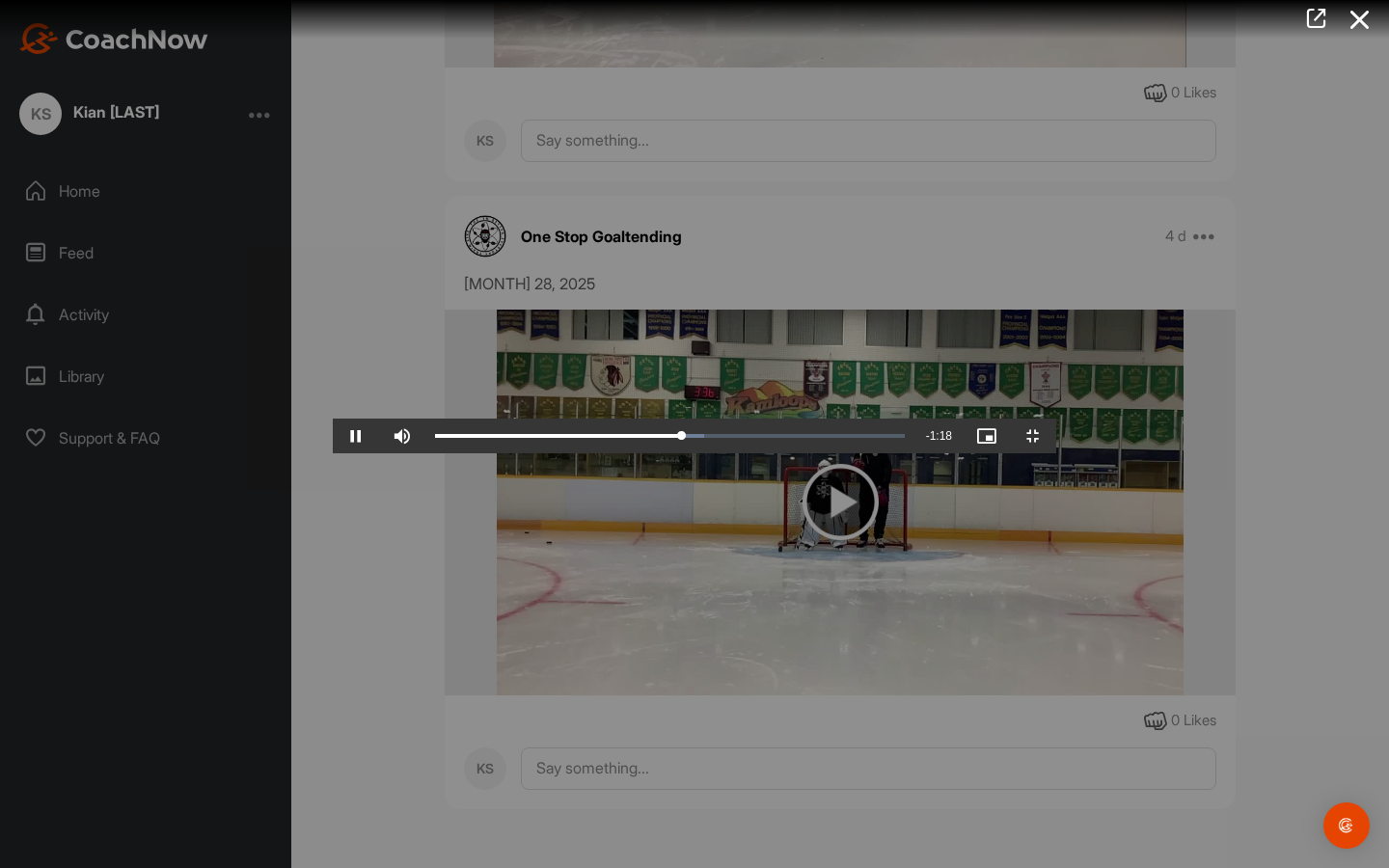 click at bounding box center [356, 436] 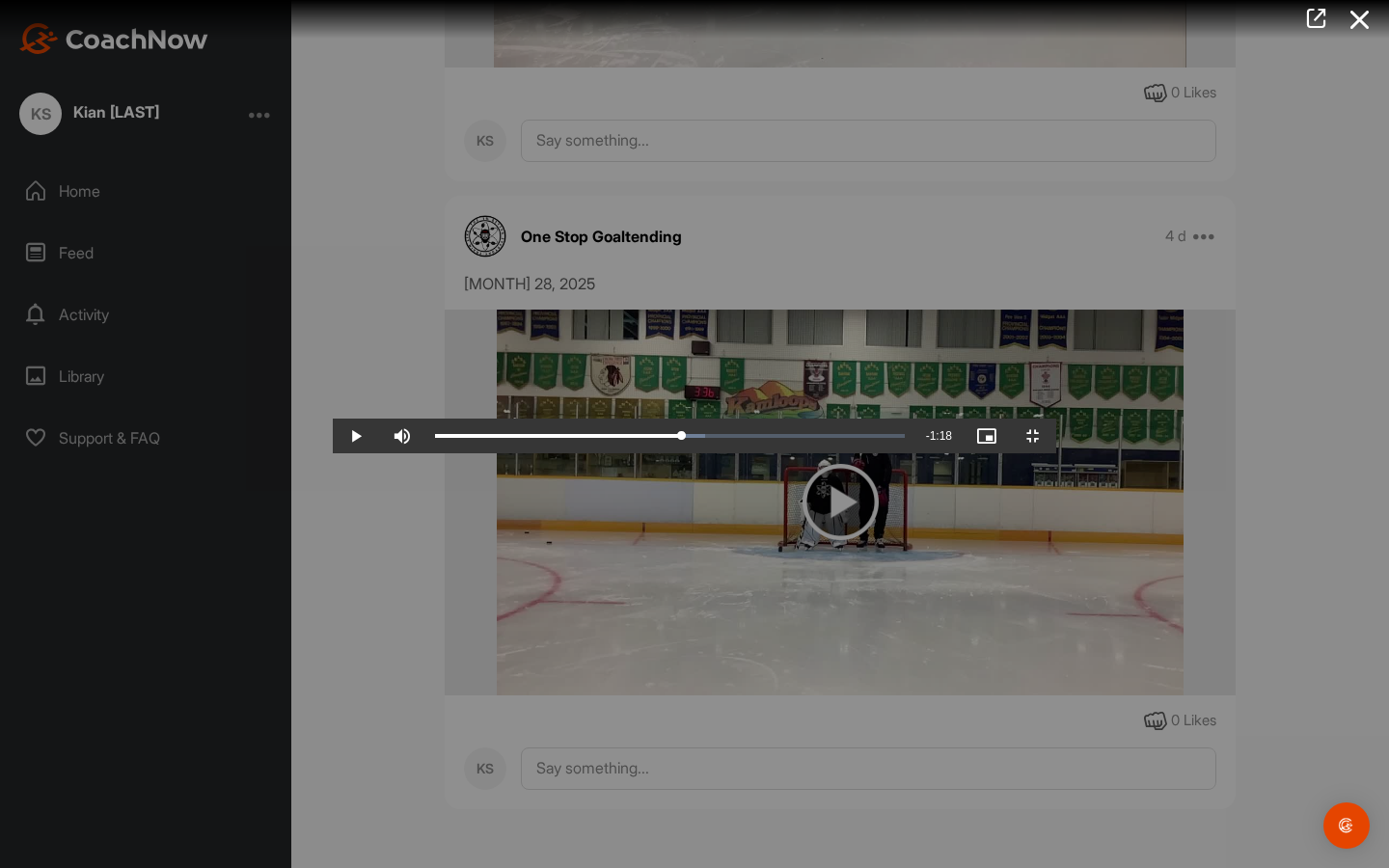 click at bounding box center (356, 436) 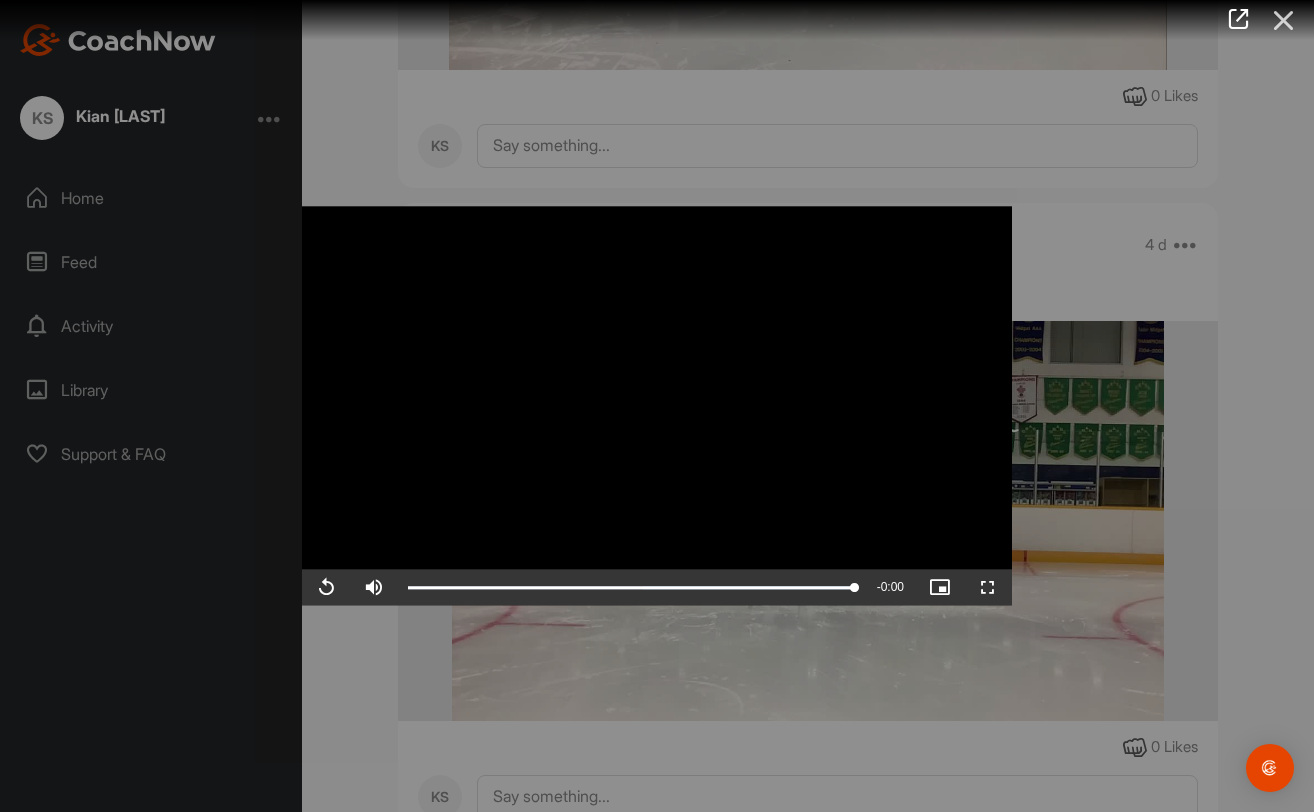 click at bounding box center (1284, 20) 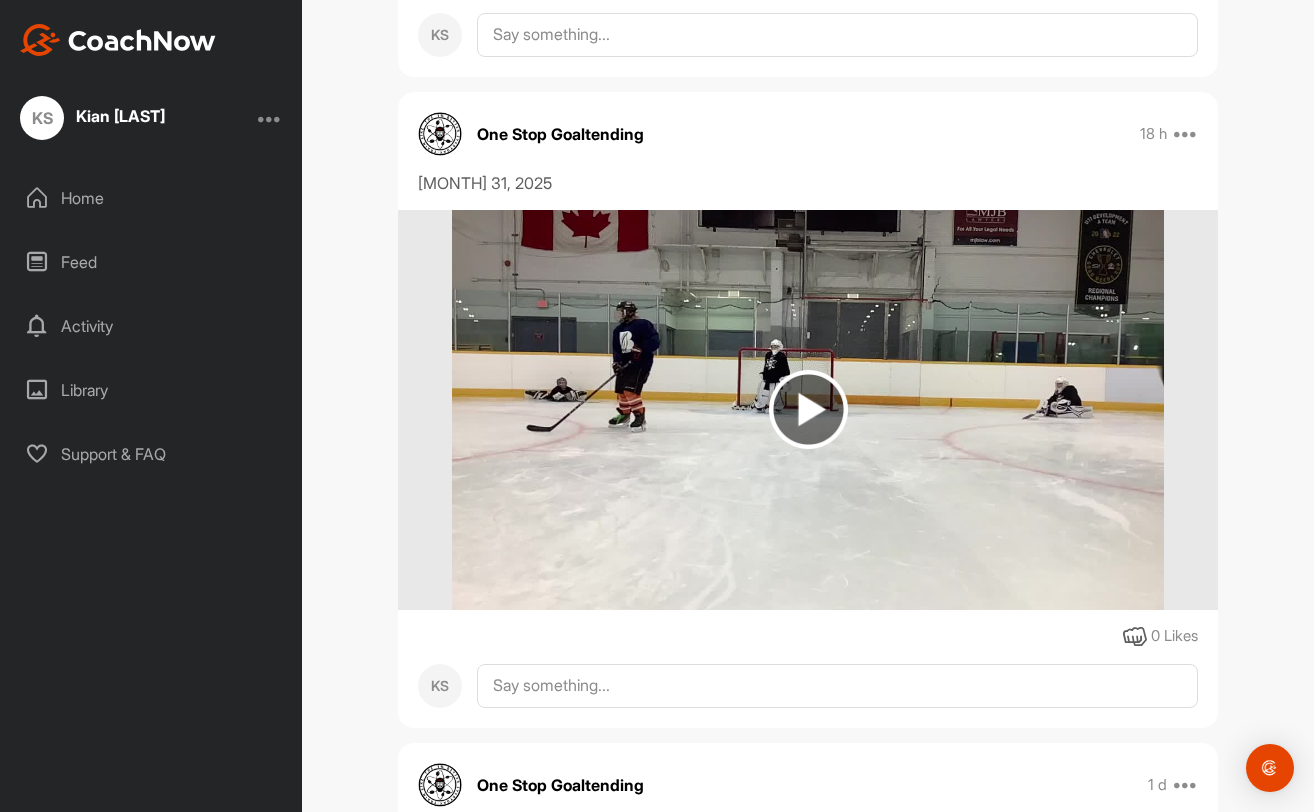 scroll, scrollTop: 909, scrollLeft: 0, axis: vertical 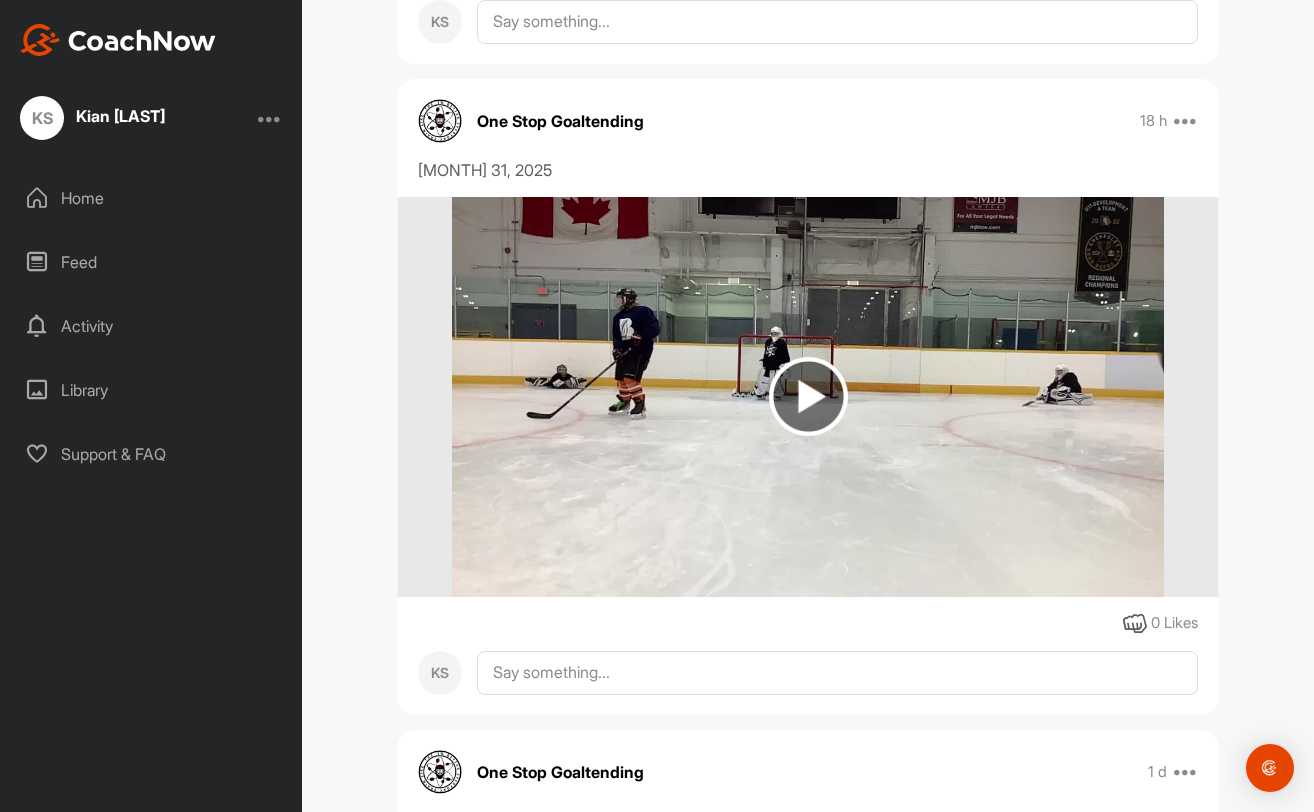 click at bounding box center (808, 396) 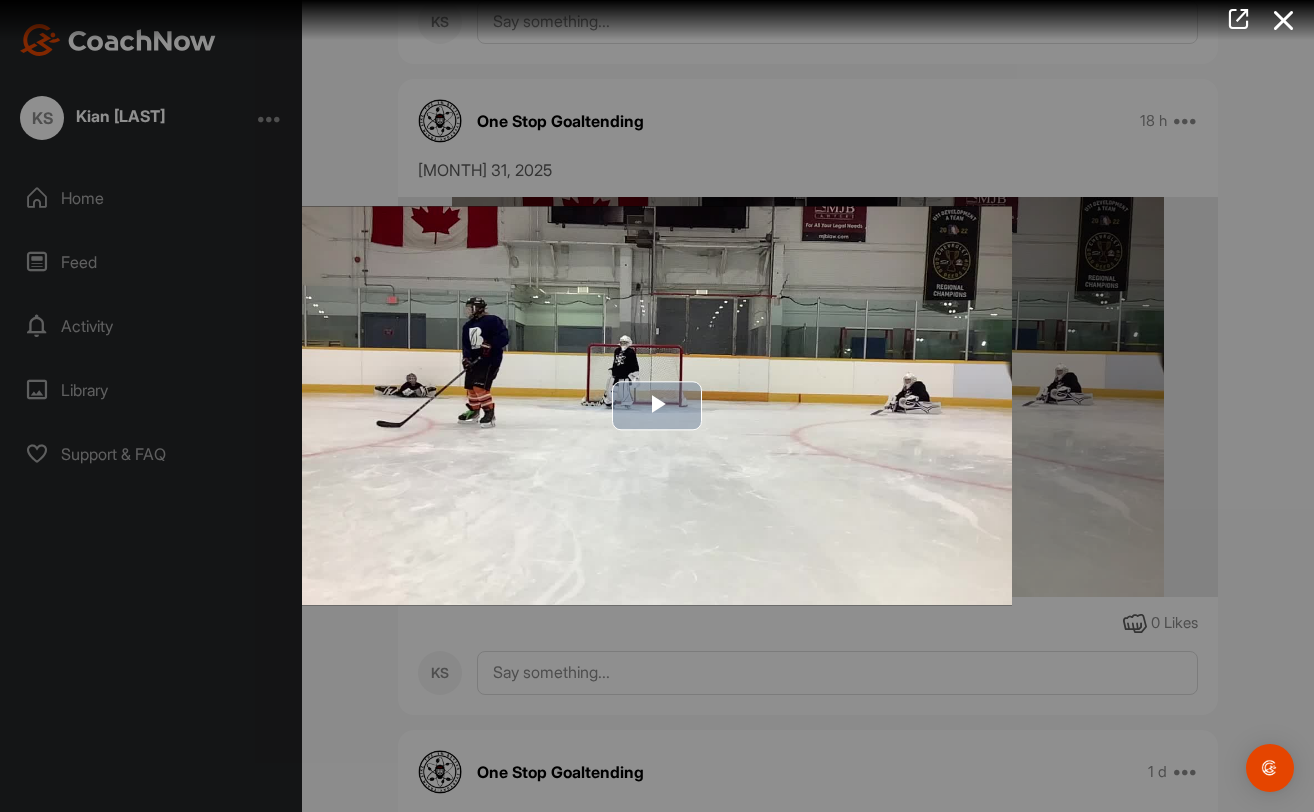 click at bounding box center (657, 406) 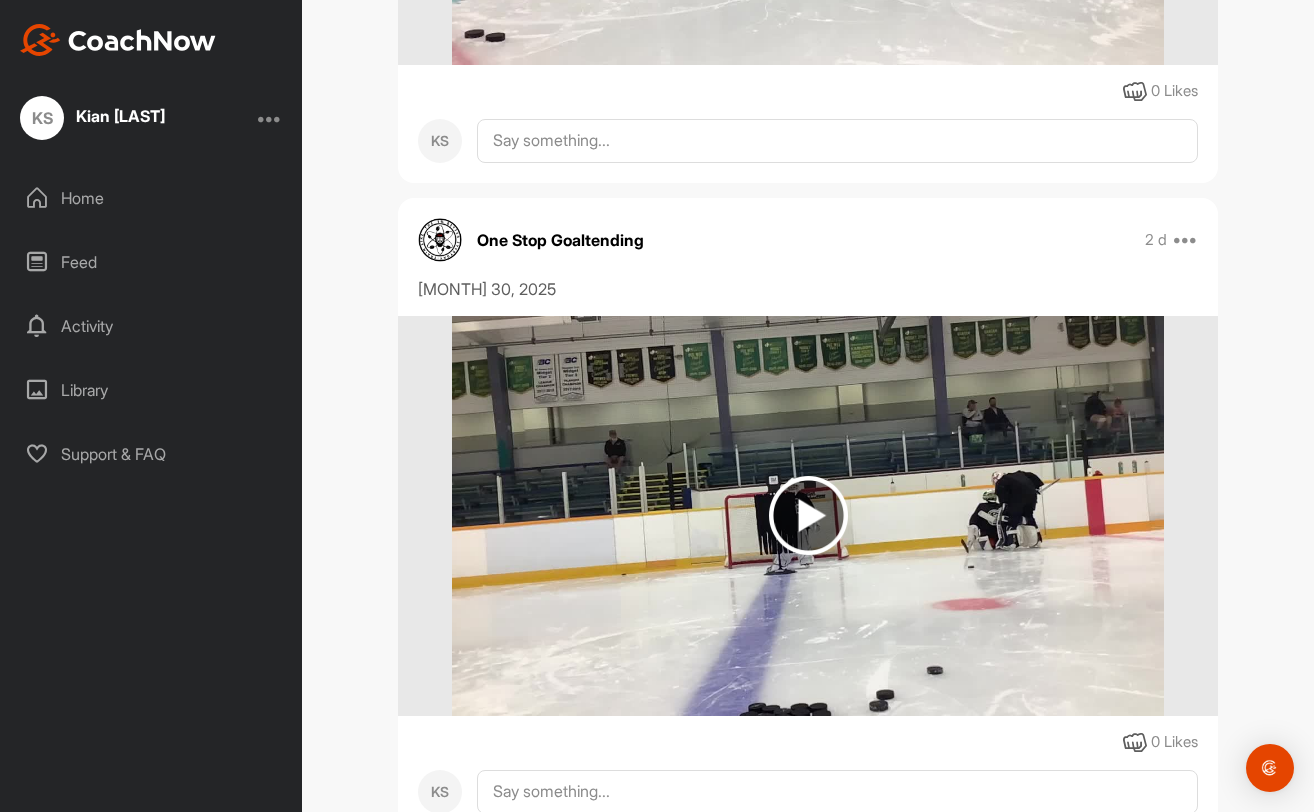 scroll, scrollTop: 3421, scrollLeft: 0, axis: vertical 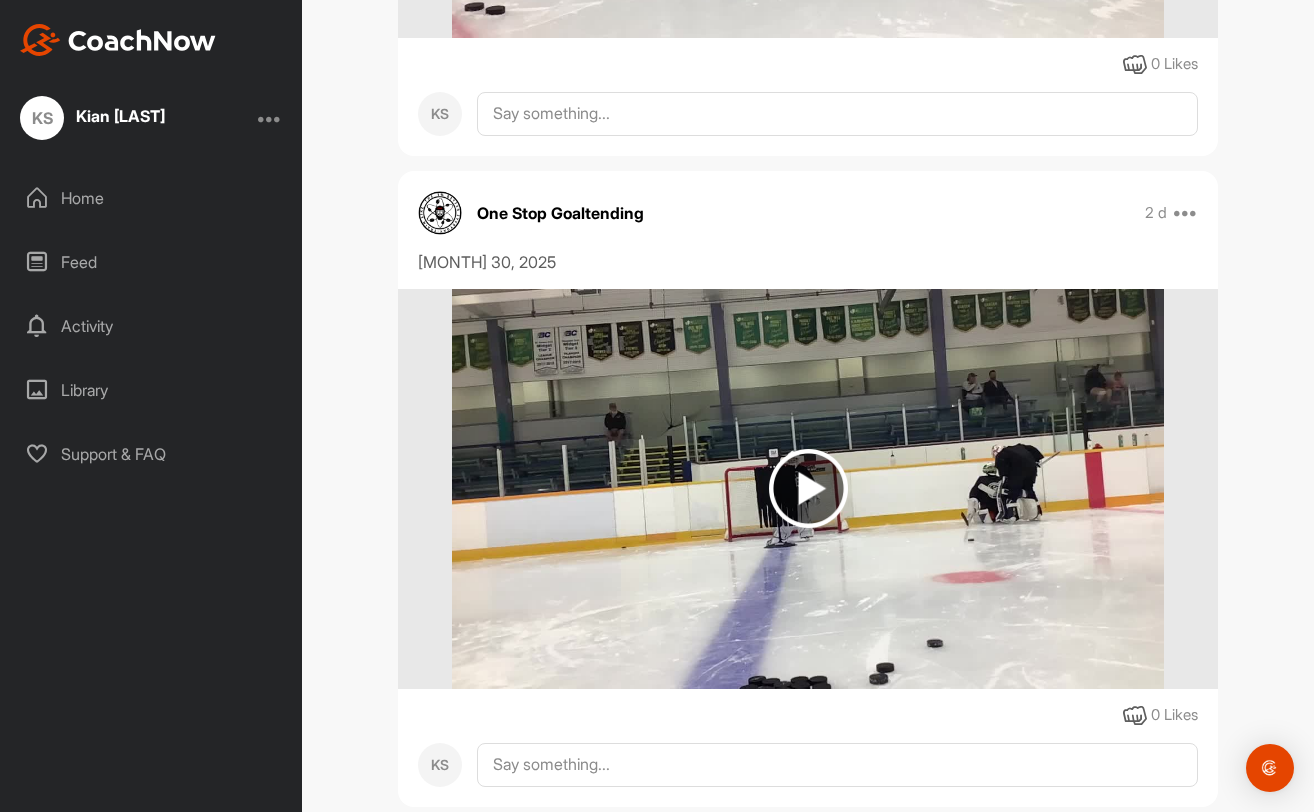 click at bounding box center (270, 118) 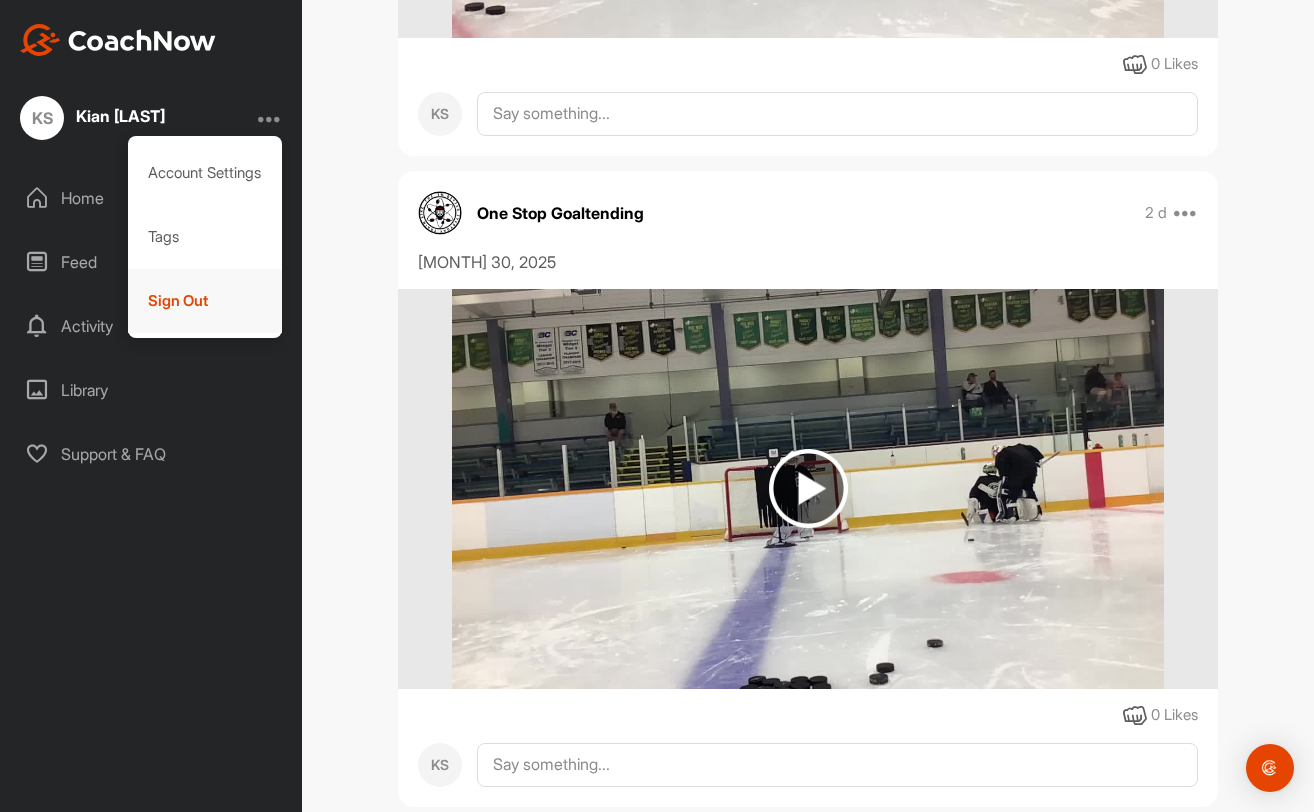 click on "Sign Out" at bounding box center (205, 301) 